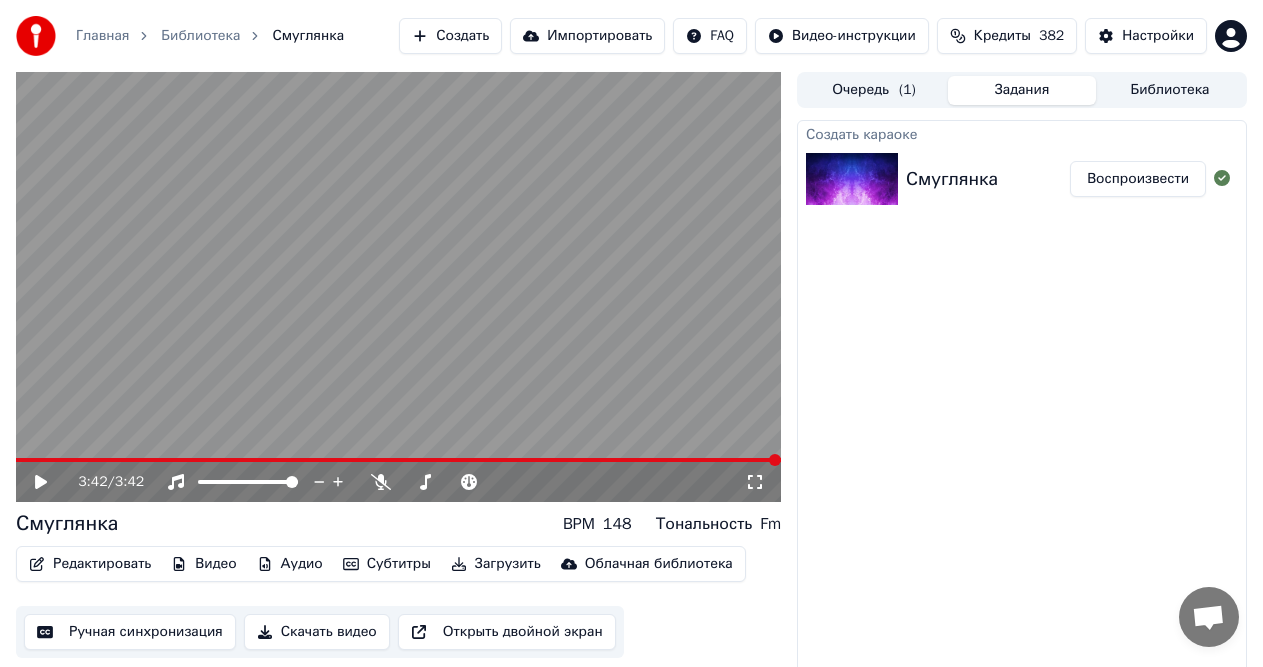 scroll, scrollTop: 0, scrollLeft: 0, axis: both 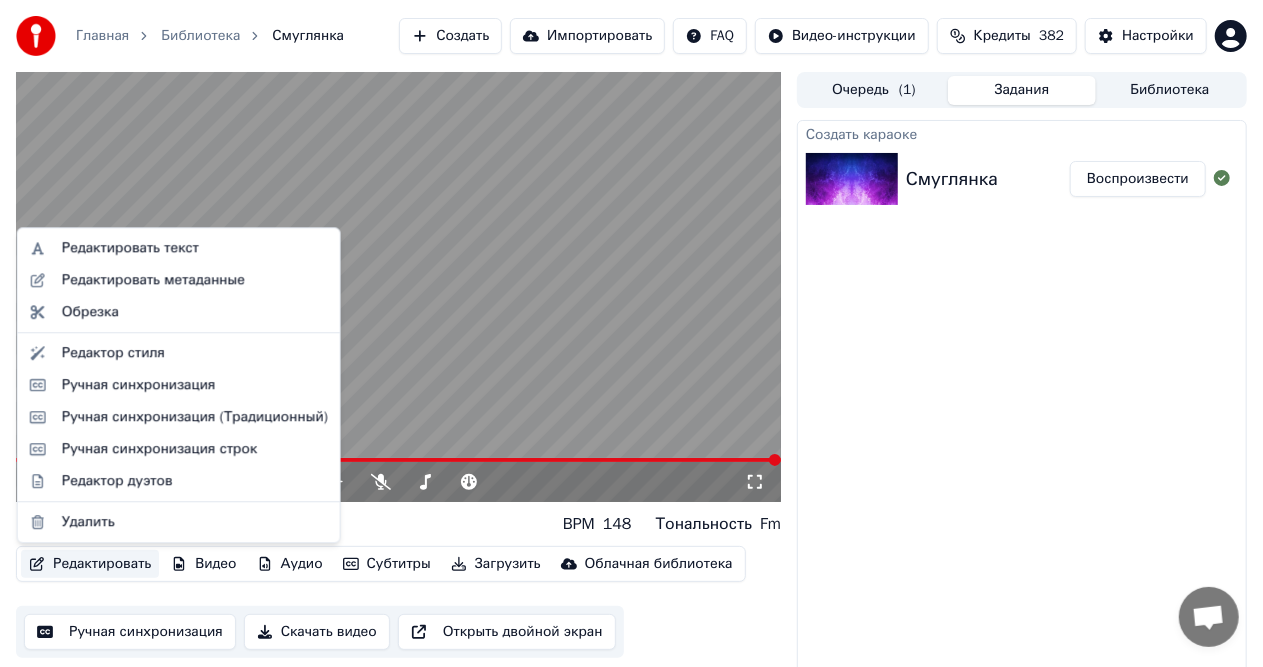 click on "Редактировать" at bounding box center (90, 564) 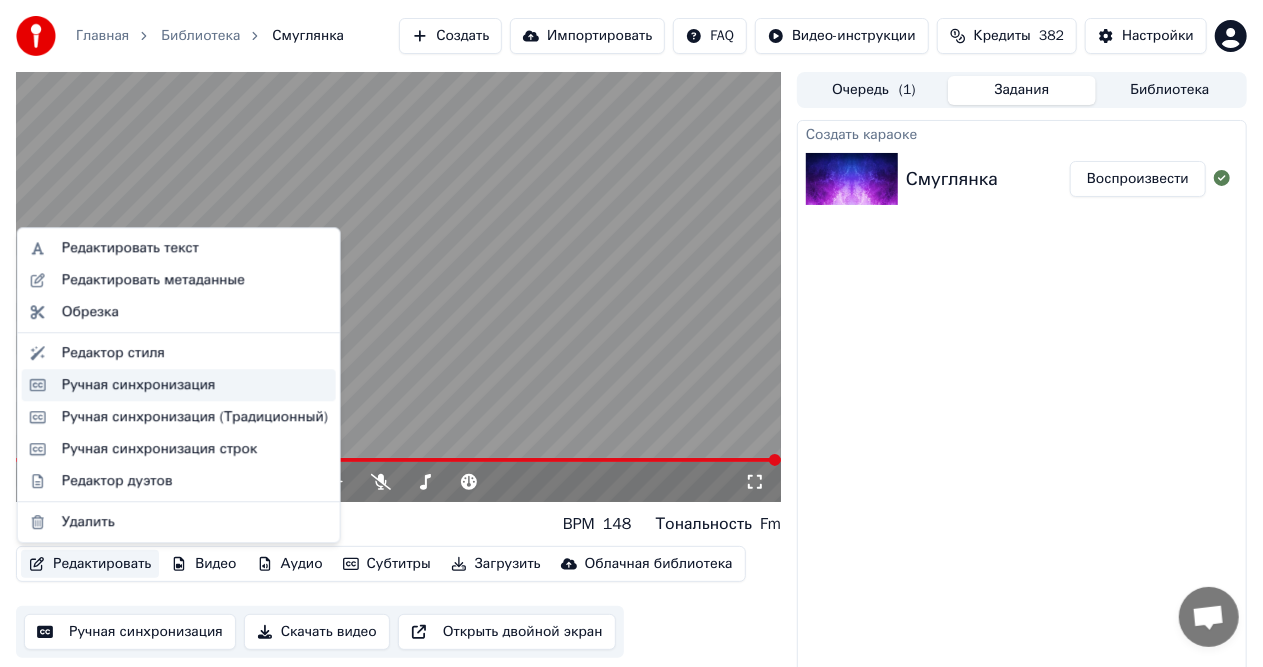 click on "Ручная синхронизация" at bounding box center (139, 385) 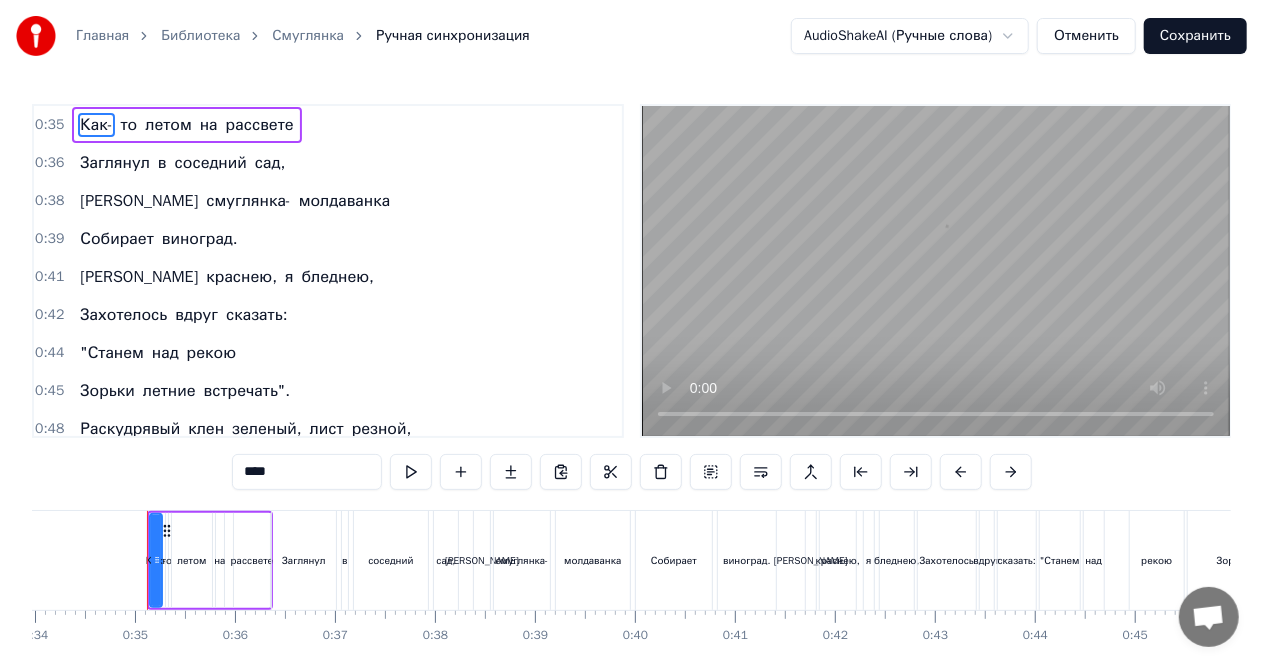 scroll, scrollTop: 0, scrollLeft: 3412, axis: horizontal 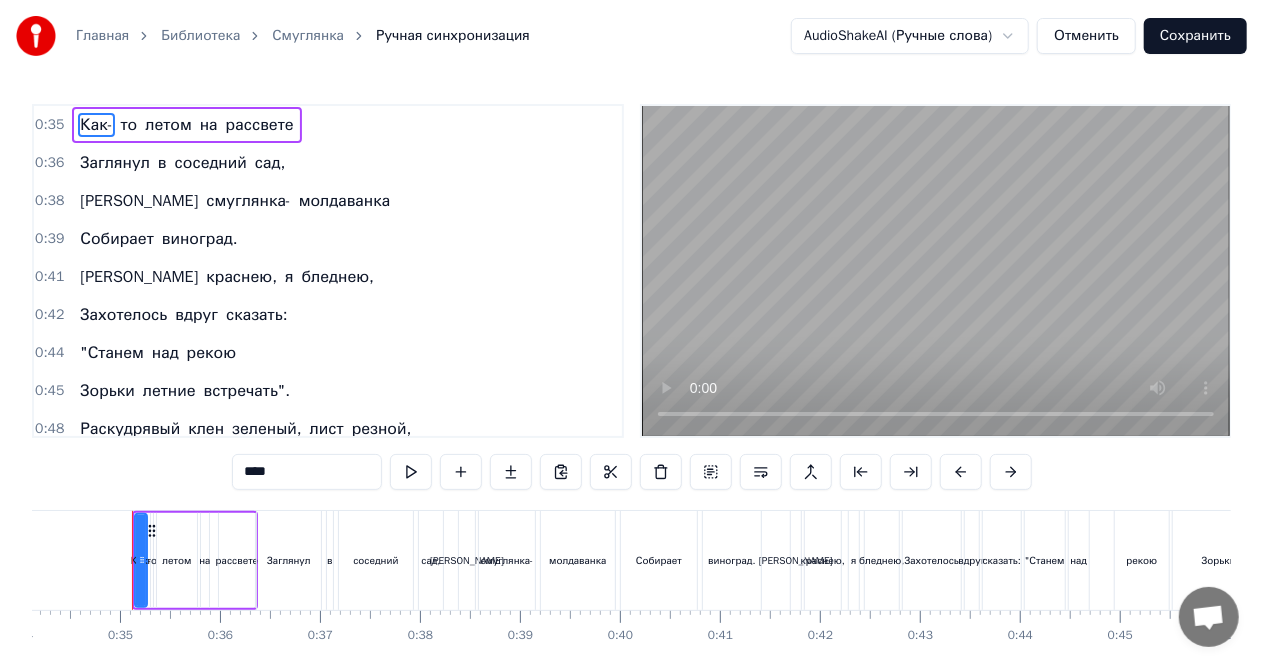 click on "Смуглянка" at bounding box center [308, 36] 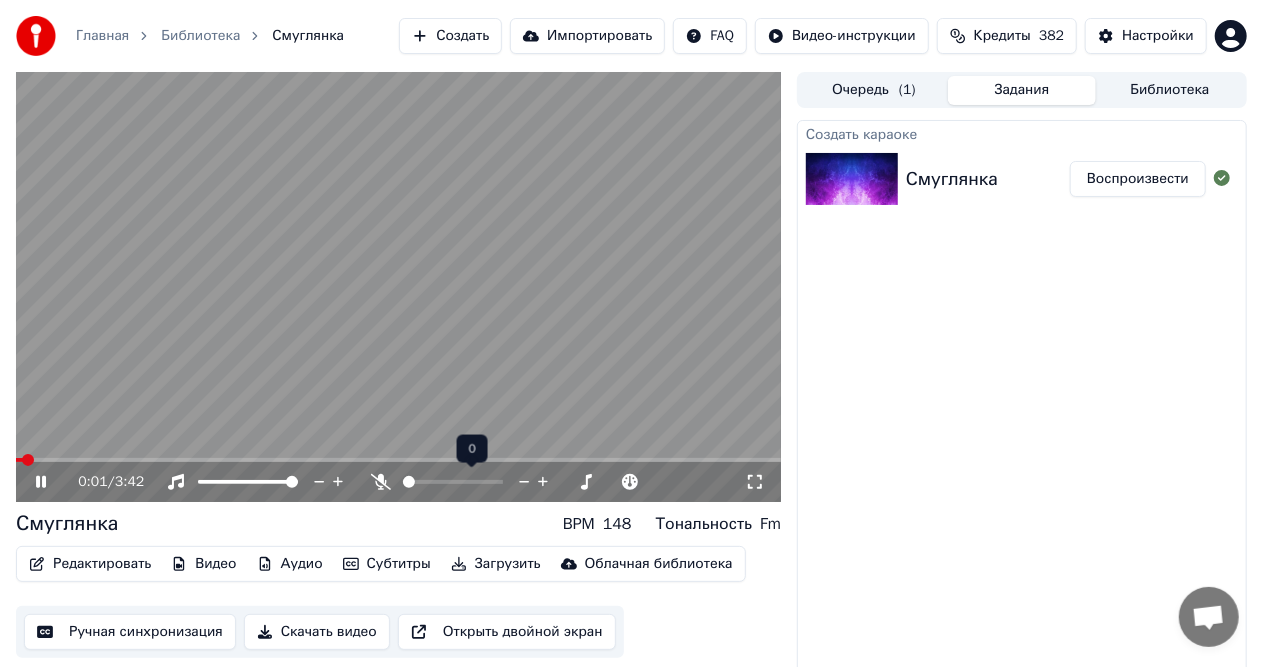 drag, startPoint x: 412, startPoint y: 474, endPoint x: 432, endPoint y: 475, distance: 20.024984 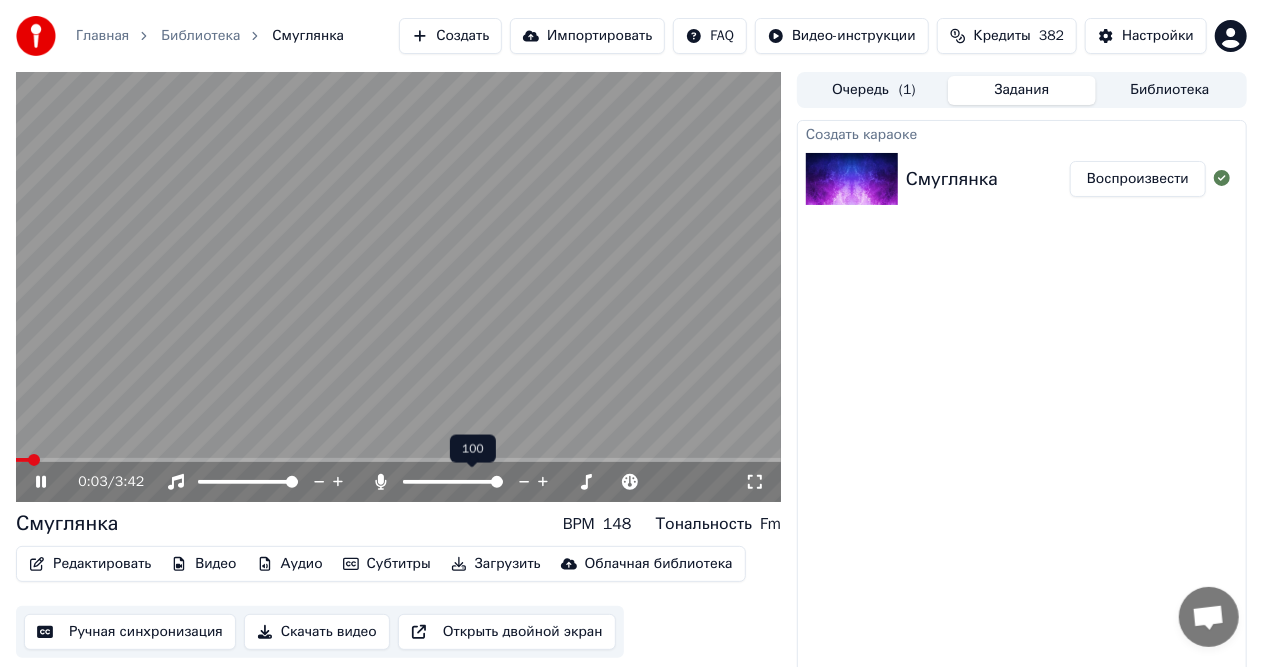 click at bounding box center [497, 482] 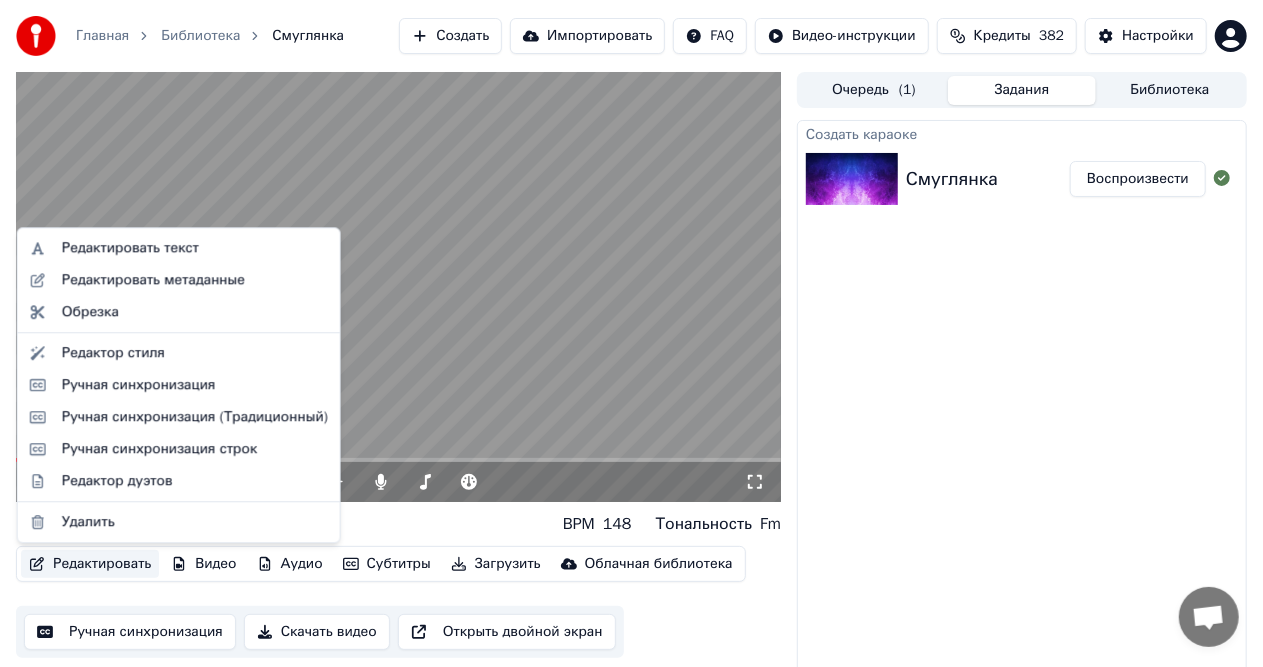 click on "Редактировать" at bounding box center (90, 564) 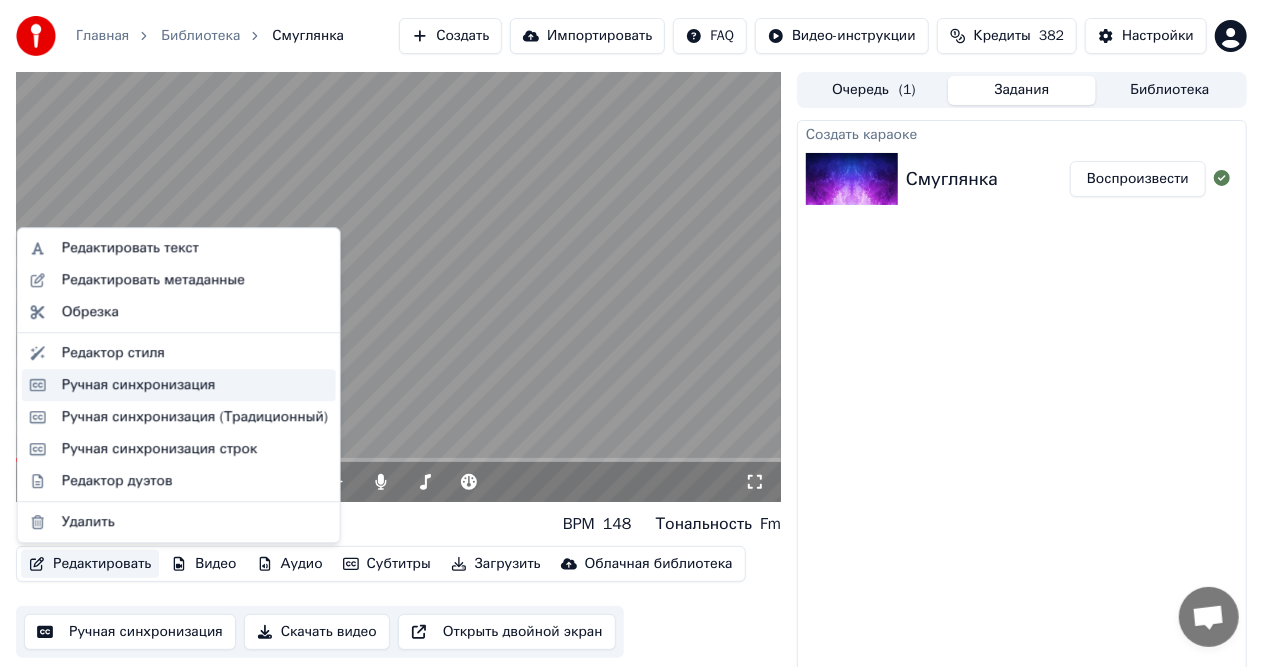 click on "Ручная синхронизация" at bounding box center (139, 385) 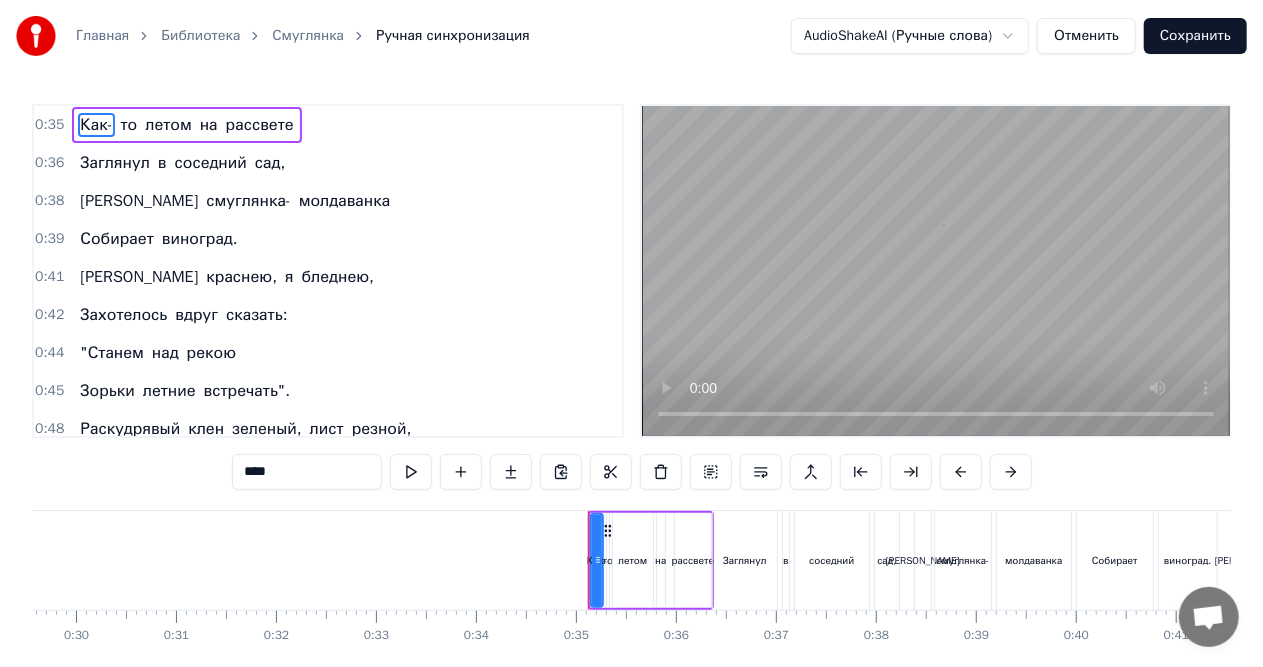 scroll, scrollTop: 0, scrollLeft: 3412, axis: horizontal 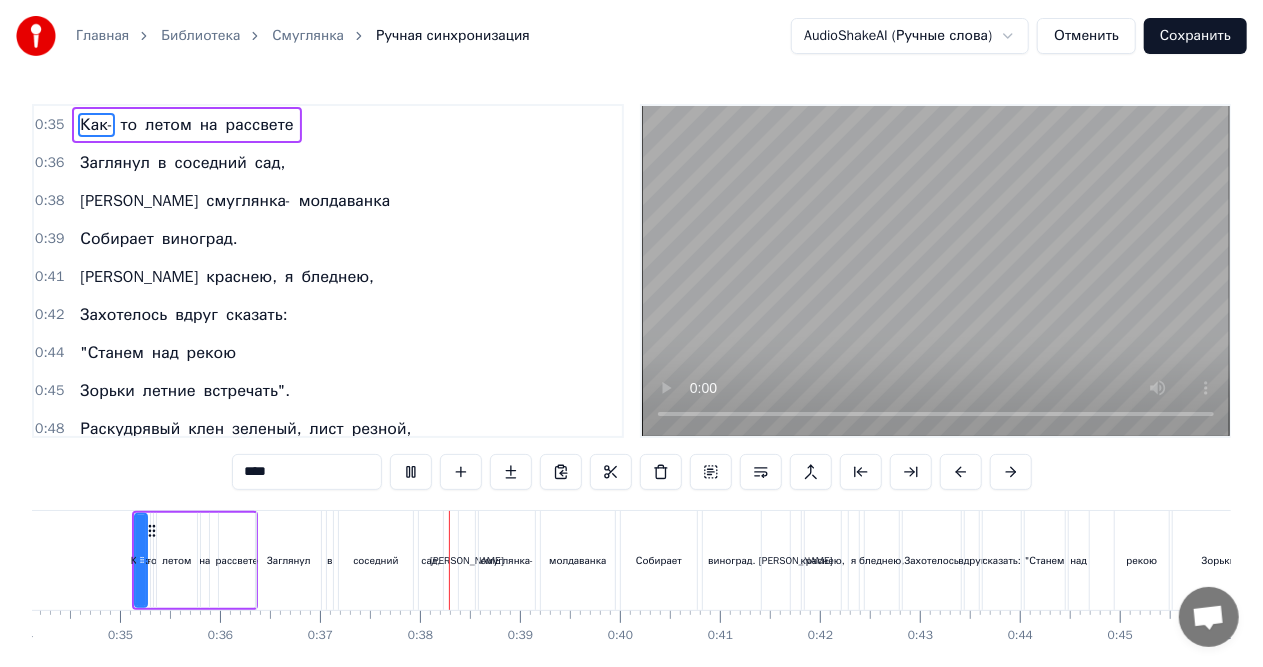 type 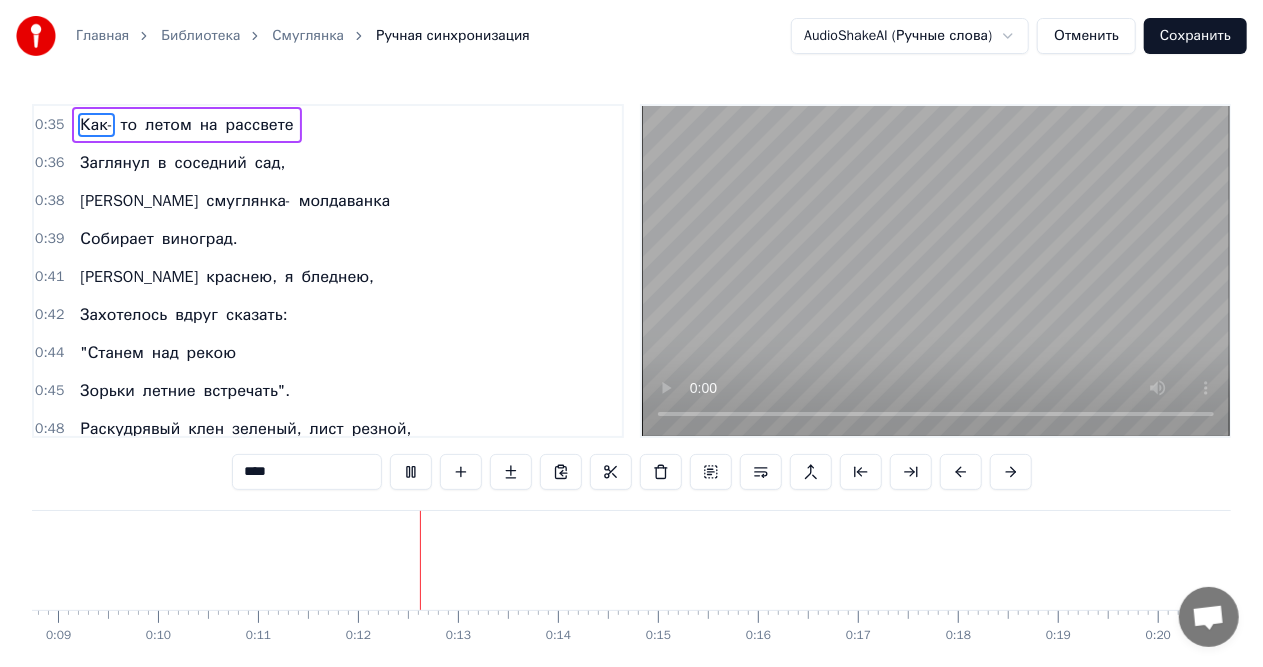 scroll, scrollTop: 0, scrollLeft: 1106, axis: horizontal 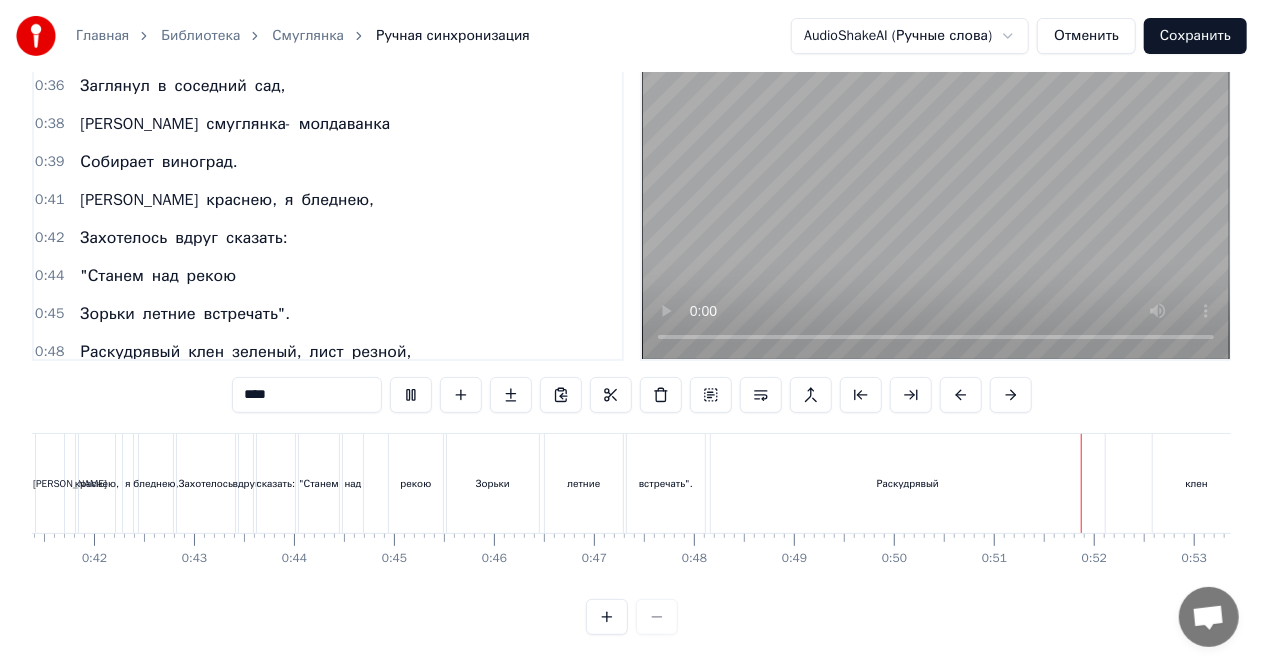click at bounding box center [936, 194] 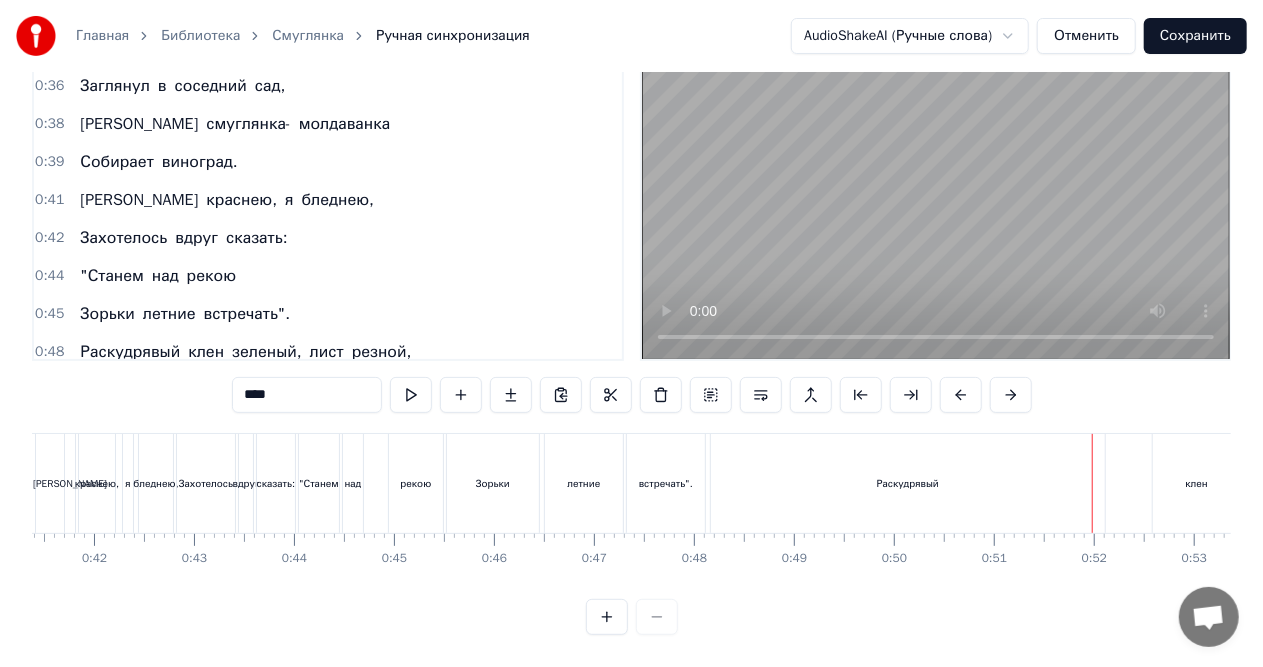 click on "0:35 Как- то летом на рассвете 0:36 Заглянул в соседний сад, 0:38 Там смуглянка- молдаванка 0:39 Собирает виноград. 0:41 Я краснею, я бледнею, 0:42 Захотелось вдруг сказать: 0:44 "Станем над рекою 0:45 Зорьки летние встречать". 0:48 Раскудрявый клен зеленый, лист резной, 0:56 Я влюбленный и смущенный пред тобой, 1:07 Клен зеленый, да клен кудрявый, 1:11 Да раскудрявый, резной! 1:29 А смуглянка- молдаванка 1:31 Отвечала парню в лад: 1:35 "Партизанский молдаванский 1:37 Собираем мы отряд. 1:40 Нынче рано партизаны 1:45 Дом покинули родной, 1:47 Ждет тебя дорога 1:49 К партизанам в лес густой". 2:07 клен лист" at bounding box center [631, 331] 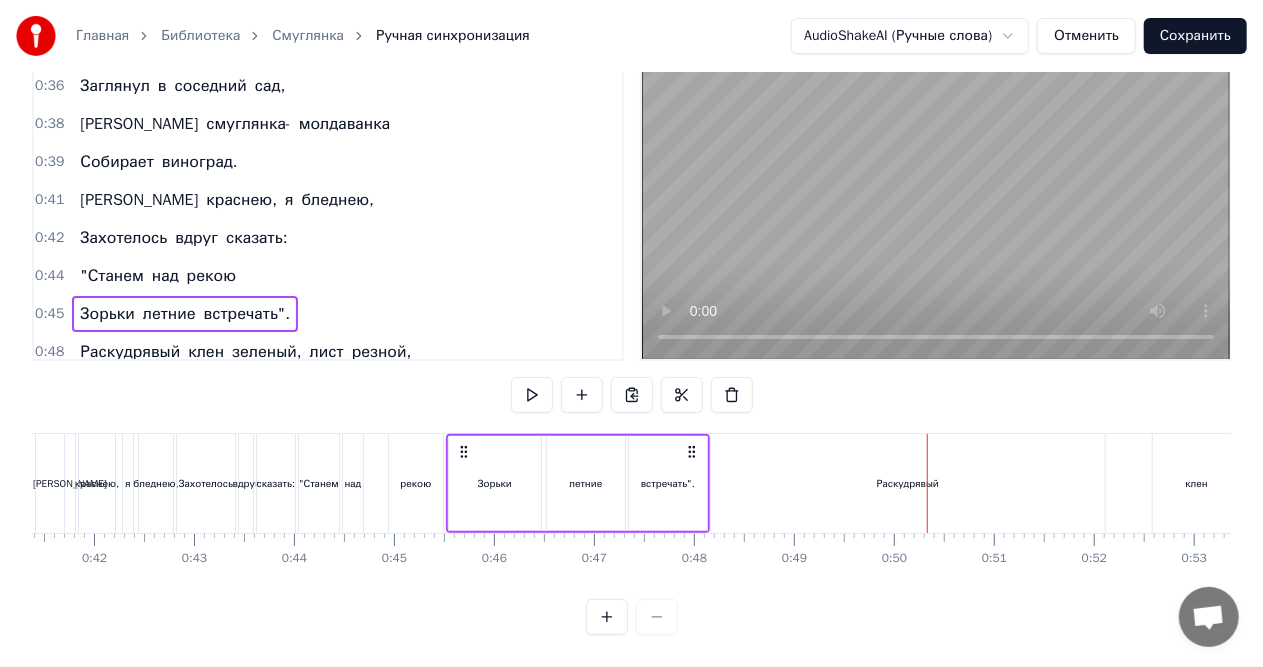 click on "Раскудрявый" at bounding box center [908, 483] 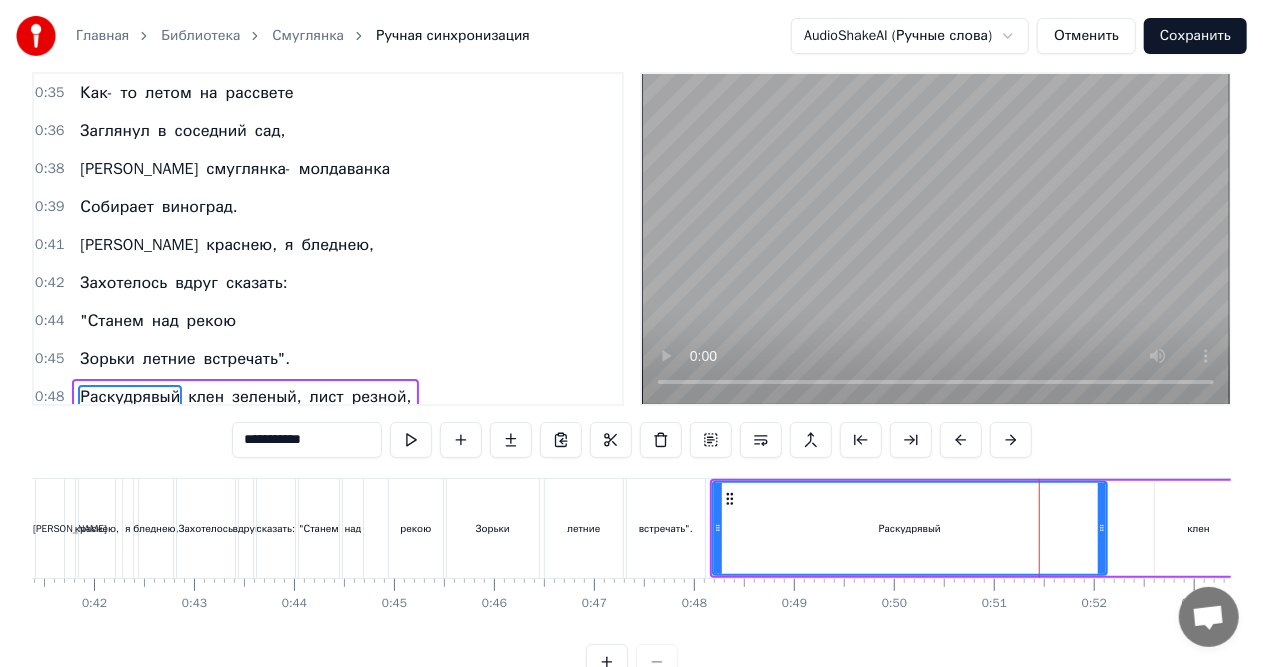 scroll, scrollTop: 0, scrollLeft: 0, axis: both 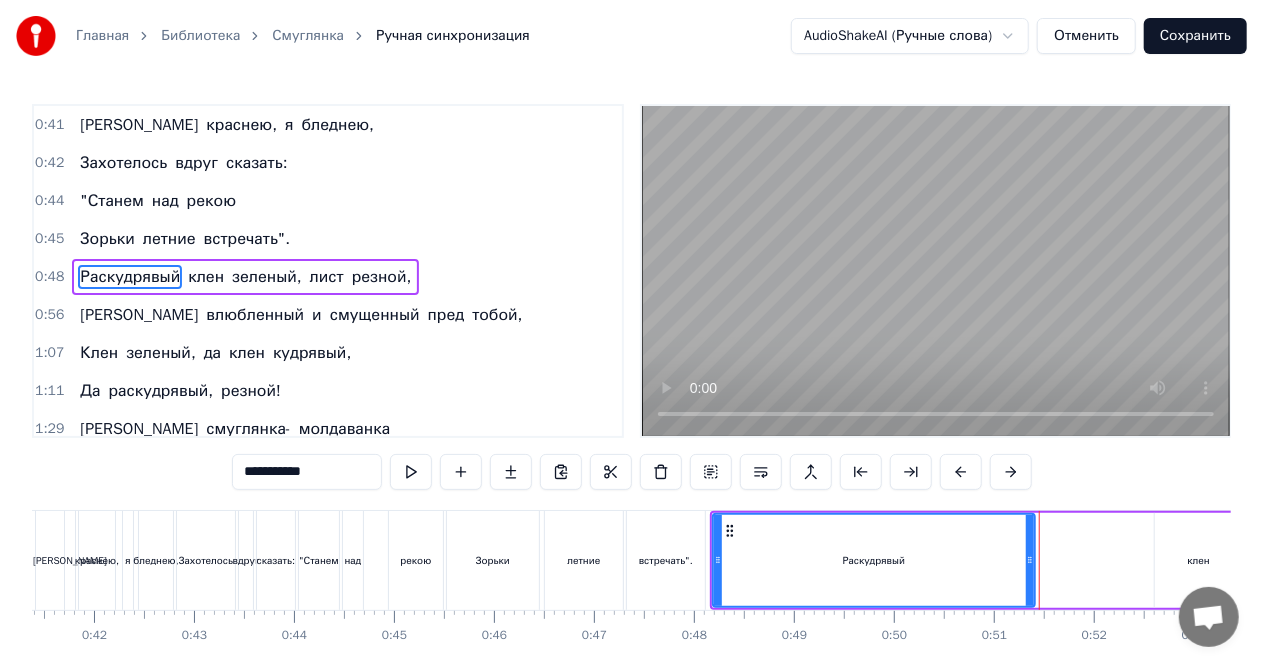 drag, startPoint x: 1102, startPoint y: 560, endPoint x: 1030, endPoint y: 563, distance: 72.06247 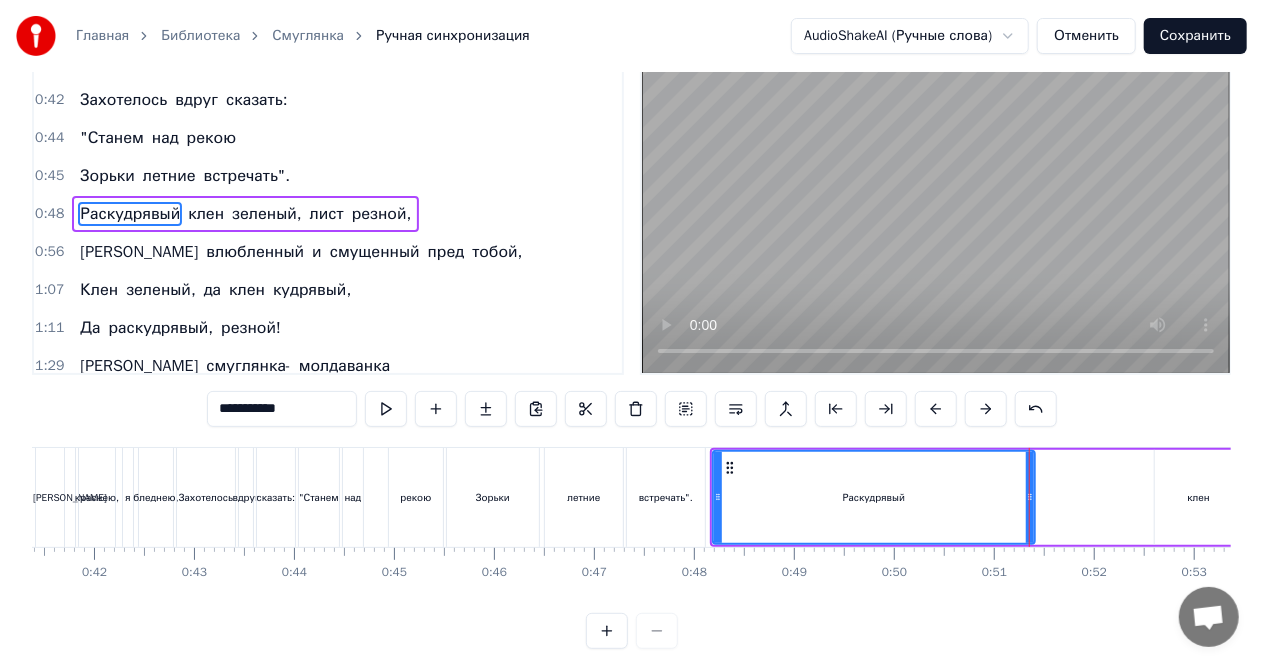 scroll, scrollTop: 93, scrollLeft: 0, axis: vertical 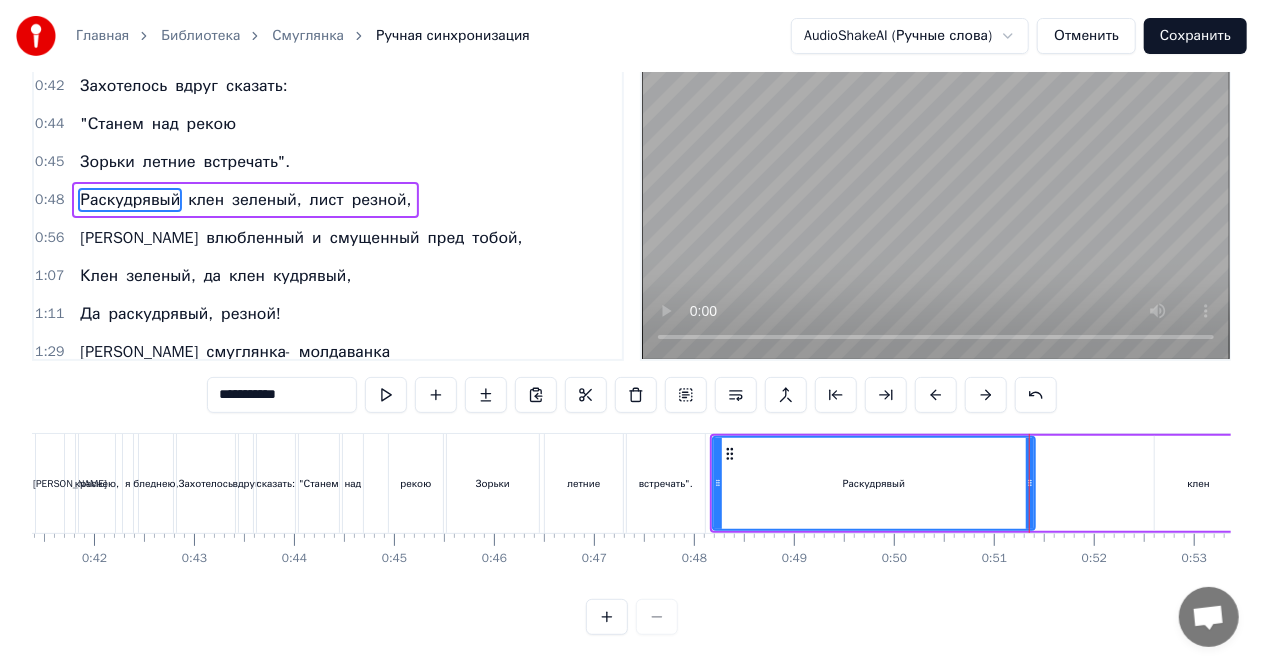 click on "клен" at bounding box center (1199, 483) 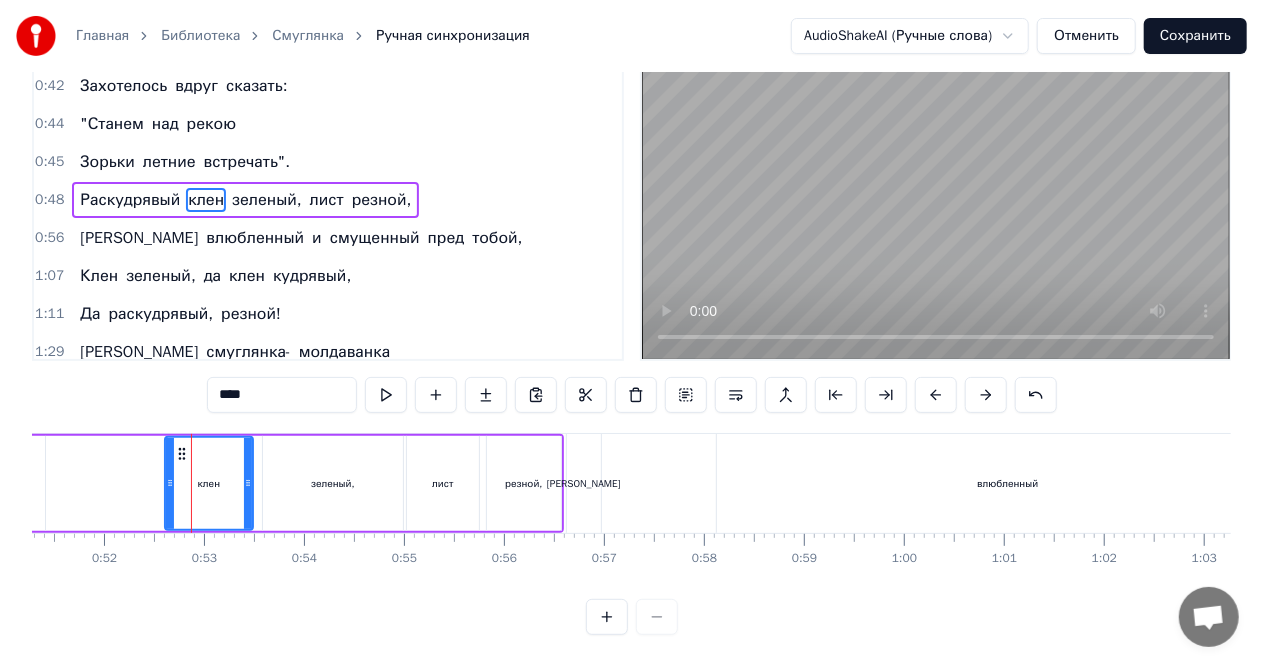 scroll, scrollTop: 0, scrollLeft: 5186, axis: horizontal 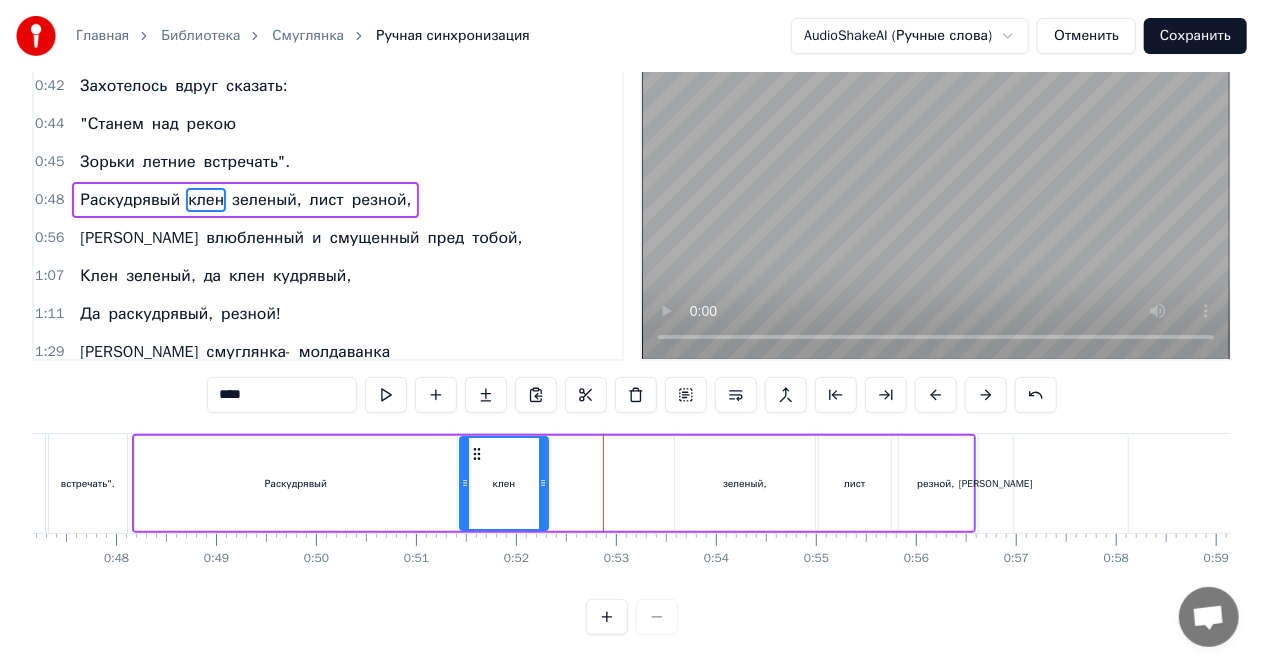 drag, startPoint x: 593, startPoint y: 436, endPoint x: 476, endPoint y: 438, distance: 117.01709 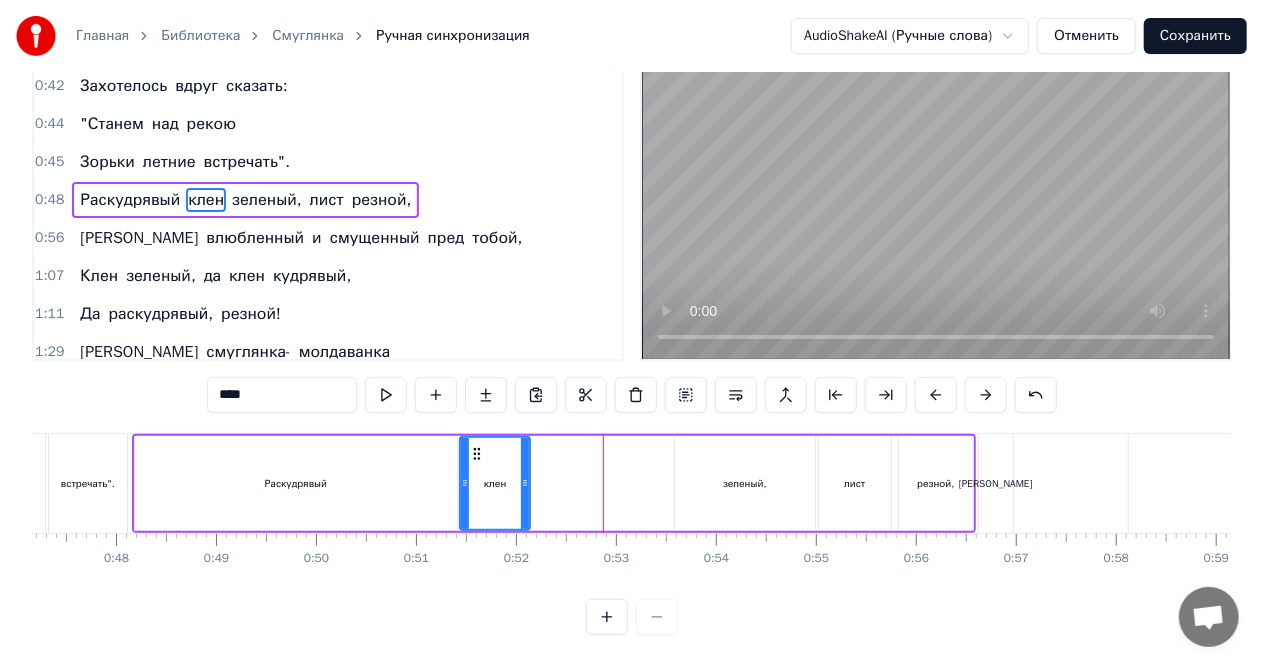drag, startPoint x: 542, startPoint y: 469, endPoint x: 524, endPoint y: 466, distance: 18.248287 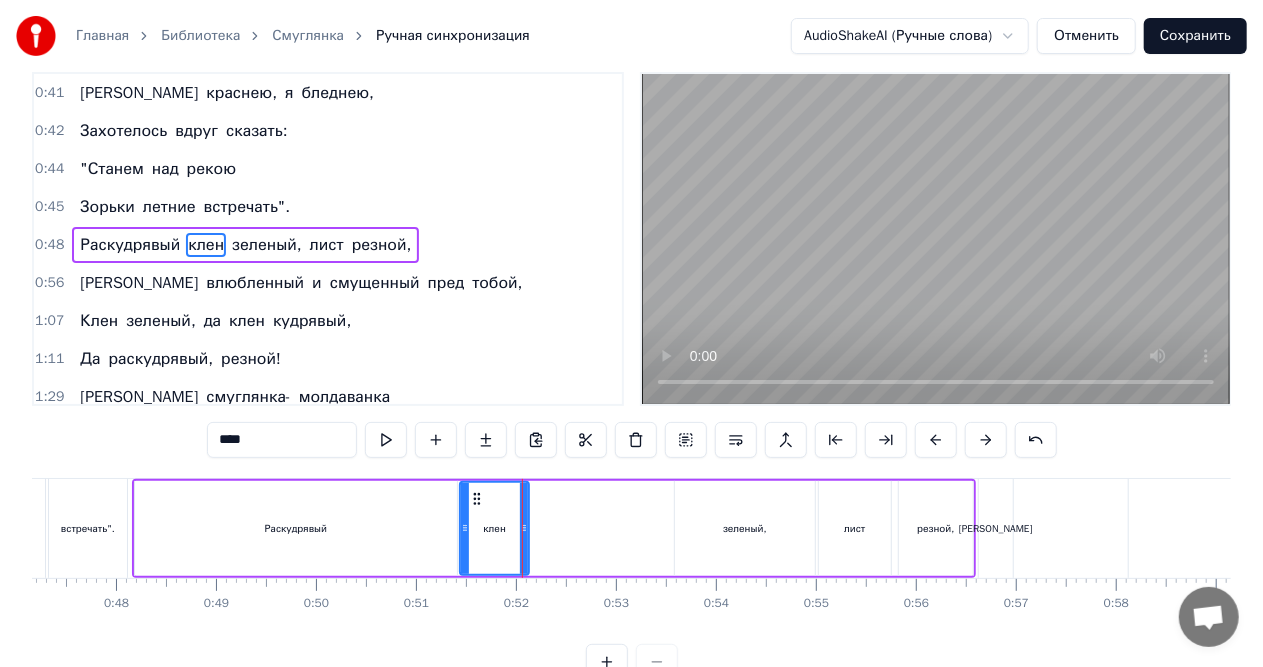 scroll, scrollTop: 0, scrollLeft: 0, axis: both 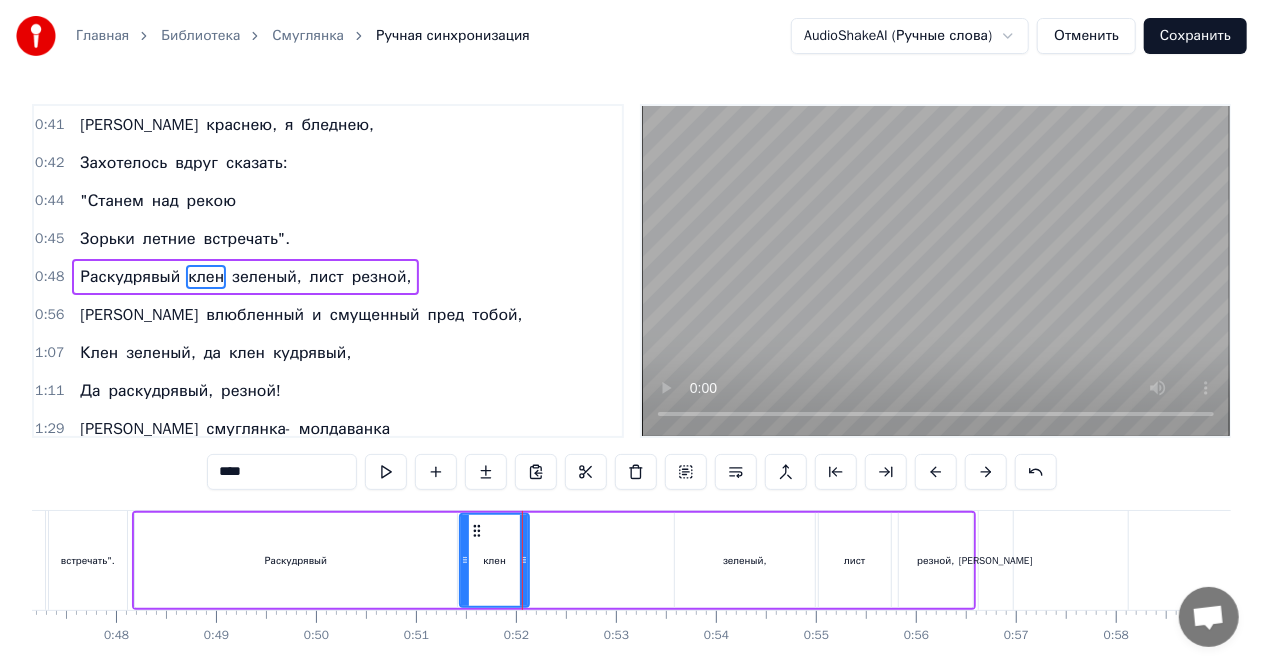 click on "зеленый," at bounding box center (745, 560) 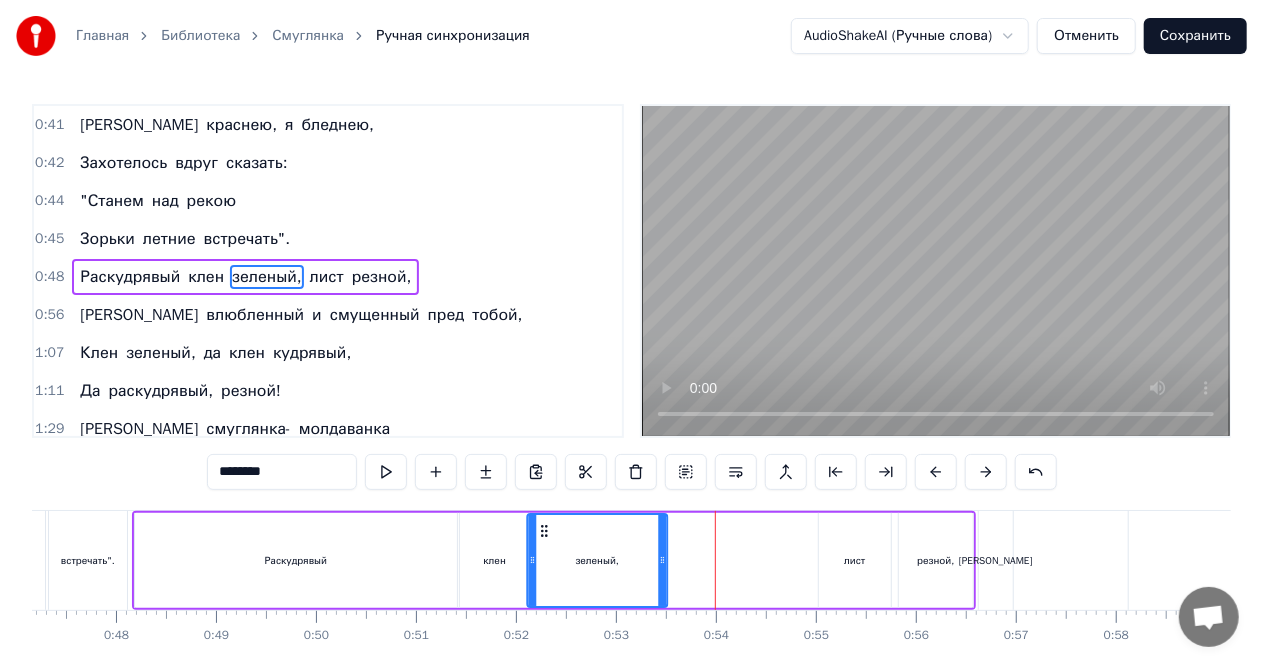 drag, startPoint x: 685, startPoint y: 527, endPoint x: 543, endPoint y: 536, distance: 142.28493 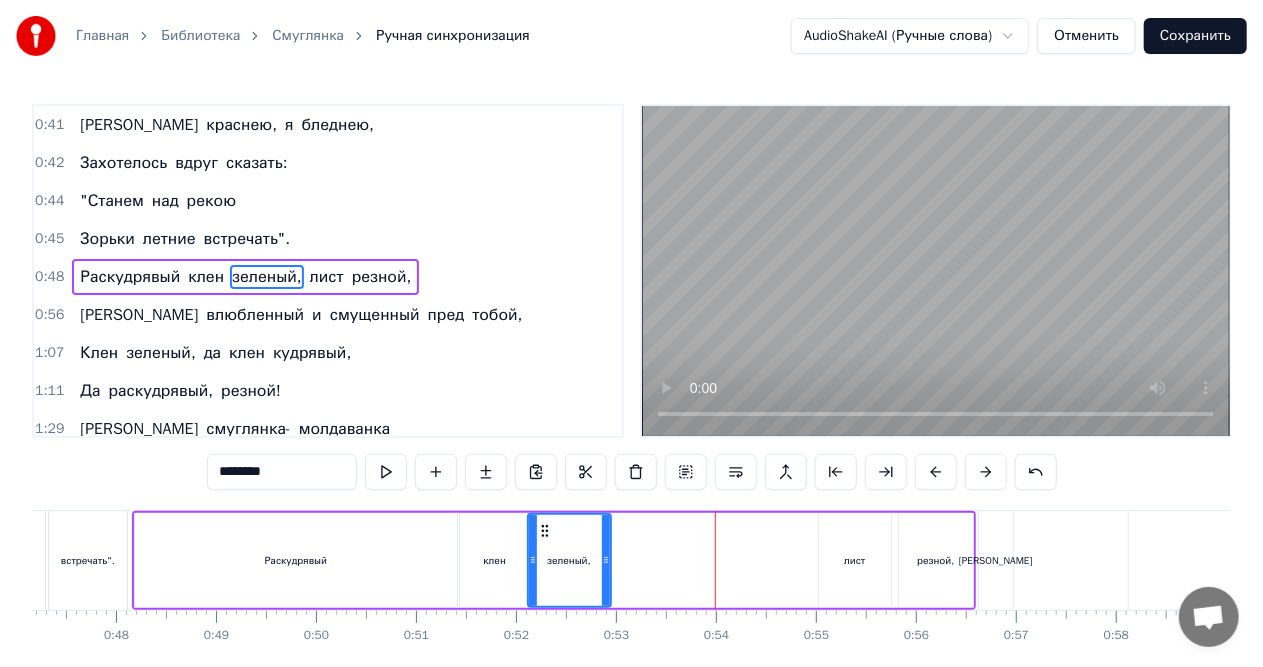 drag, startPoint x: 661, startPoint y: 561, endPoint x: 603, endPoint y: 568, distance: 58.420887 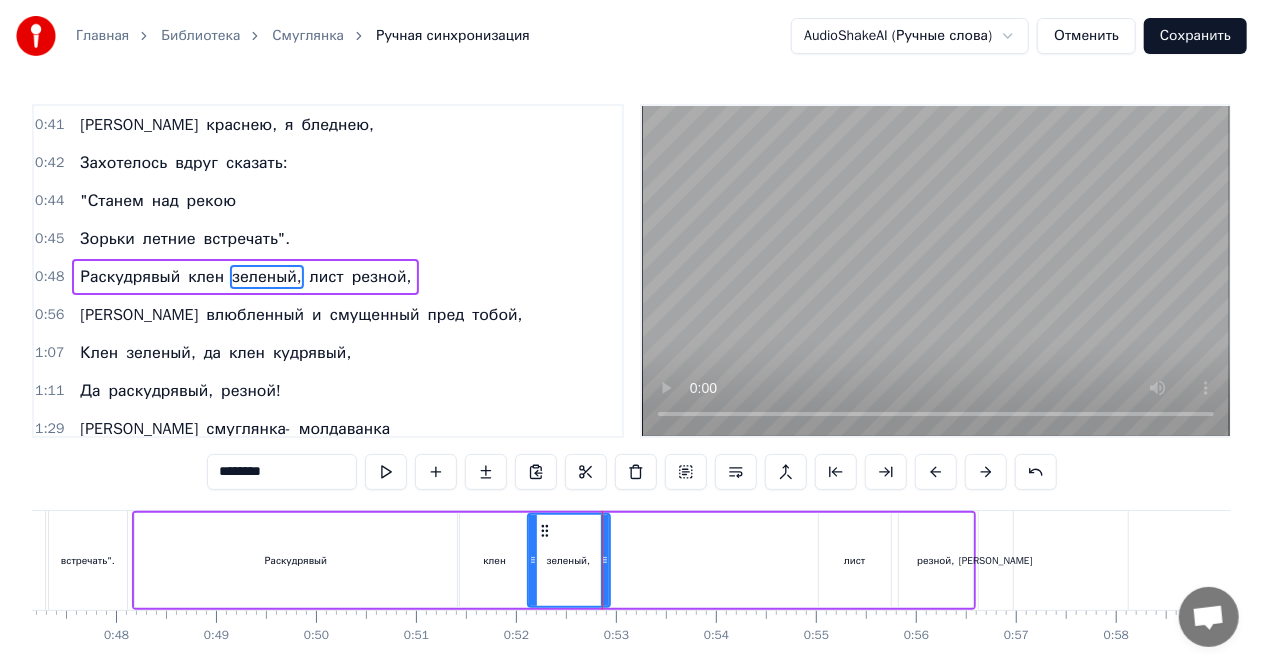 click on "лист" at bounding box center (855, 560) 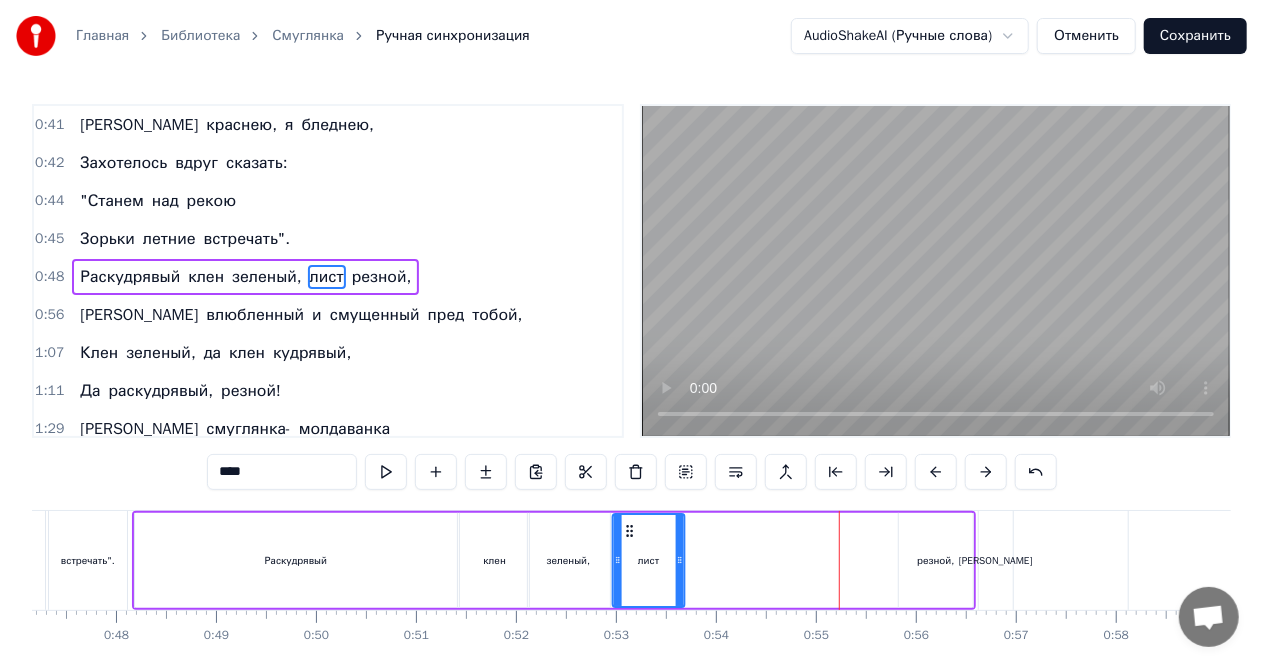 drag, startPoint x: 833, startPoint y: 529, endPoint x: 627, endPoint y: 528, distance: 206.00243 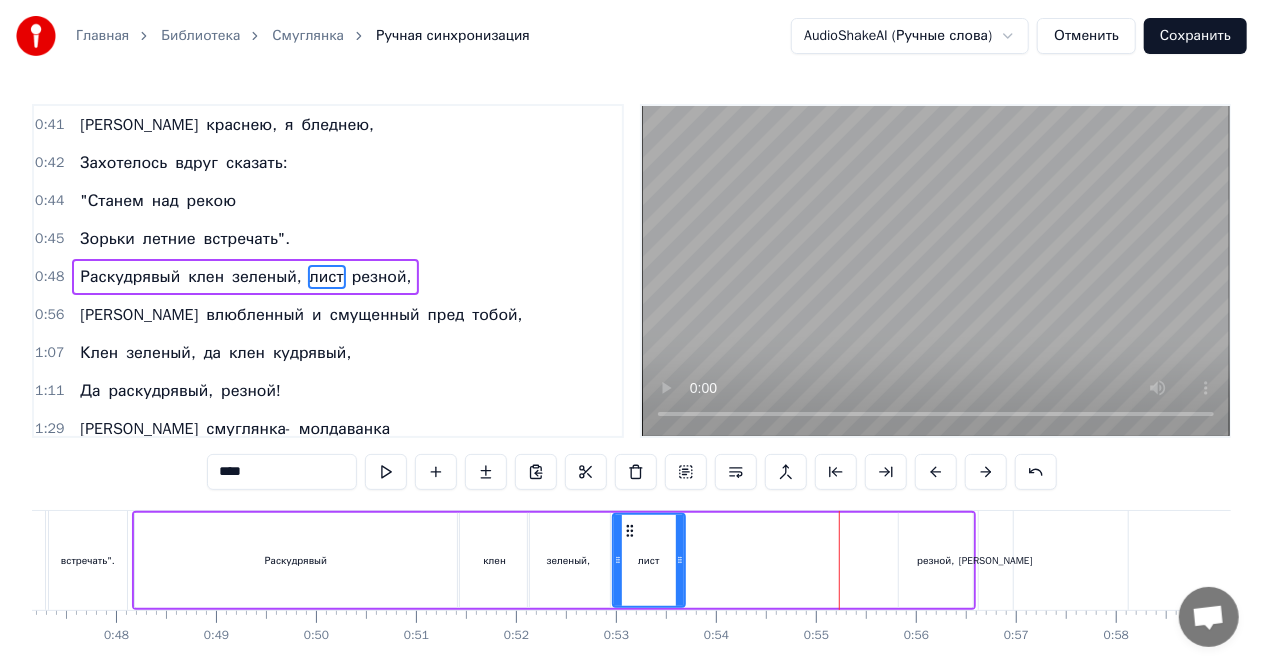 click on "резной," at bounding box center (936, 560) 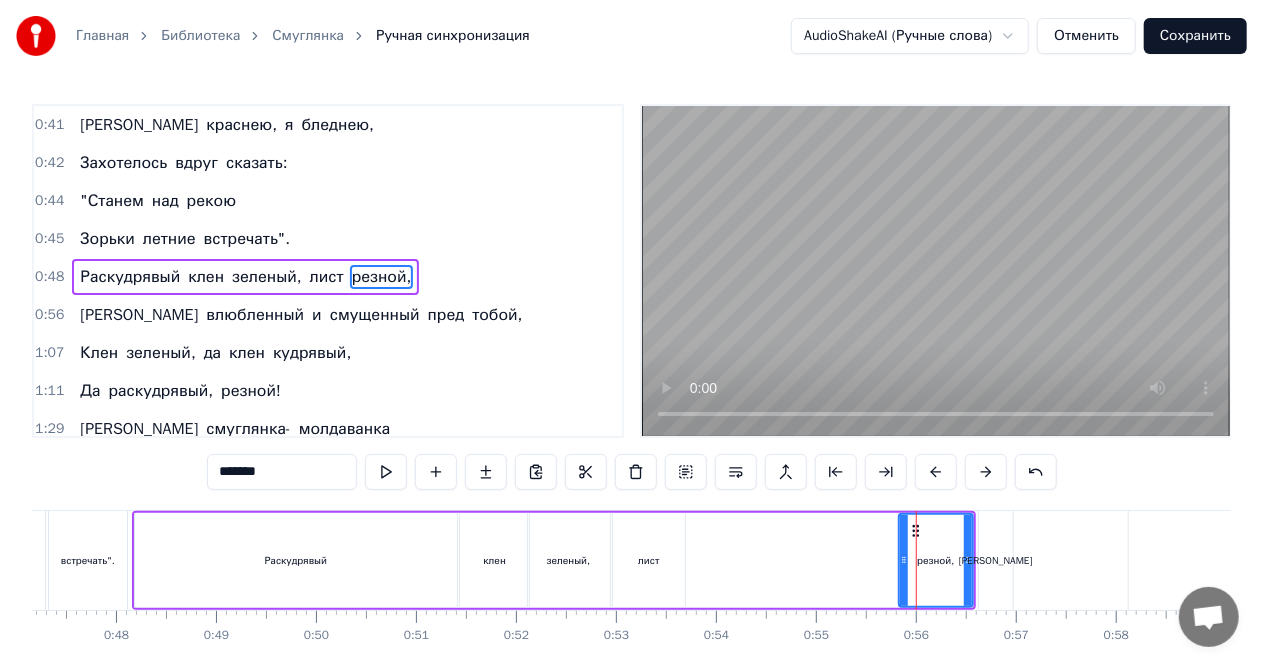 drag, startPoint x: 915, startPoint y: 530, endPoint x: 726, endPoint y: 534, distance: 189.04233 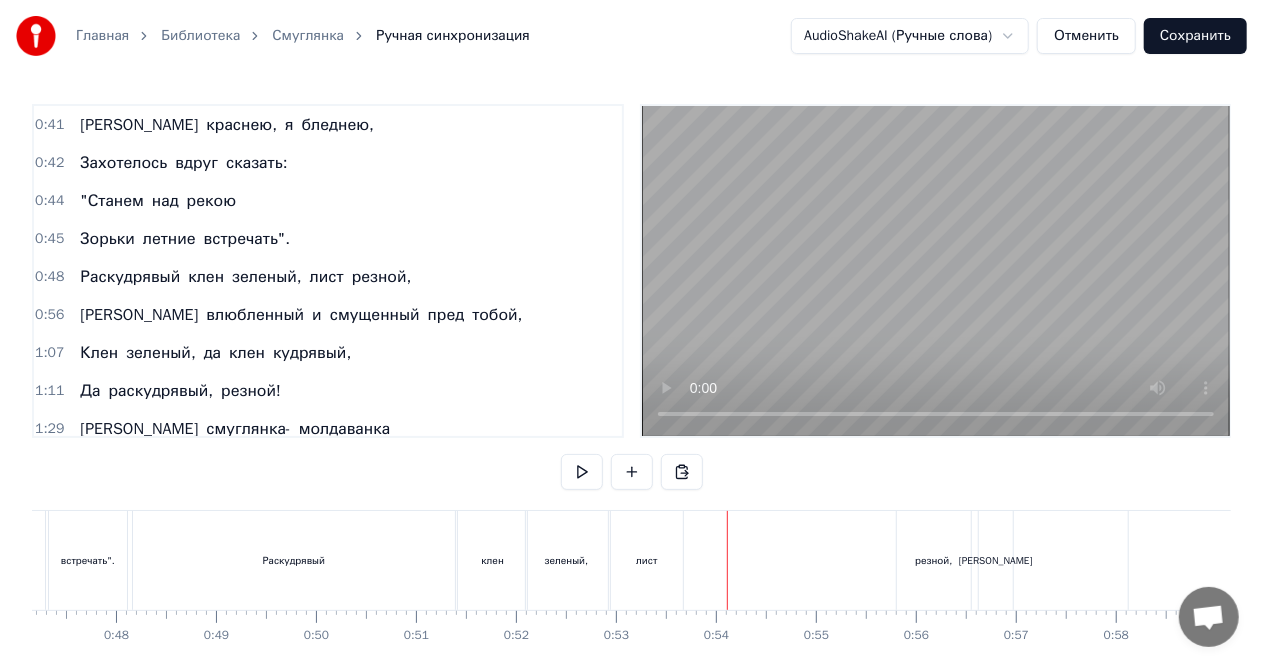 click on "резной," at bounding box center (934, 560) 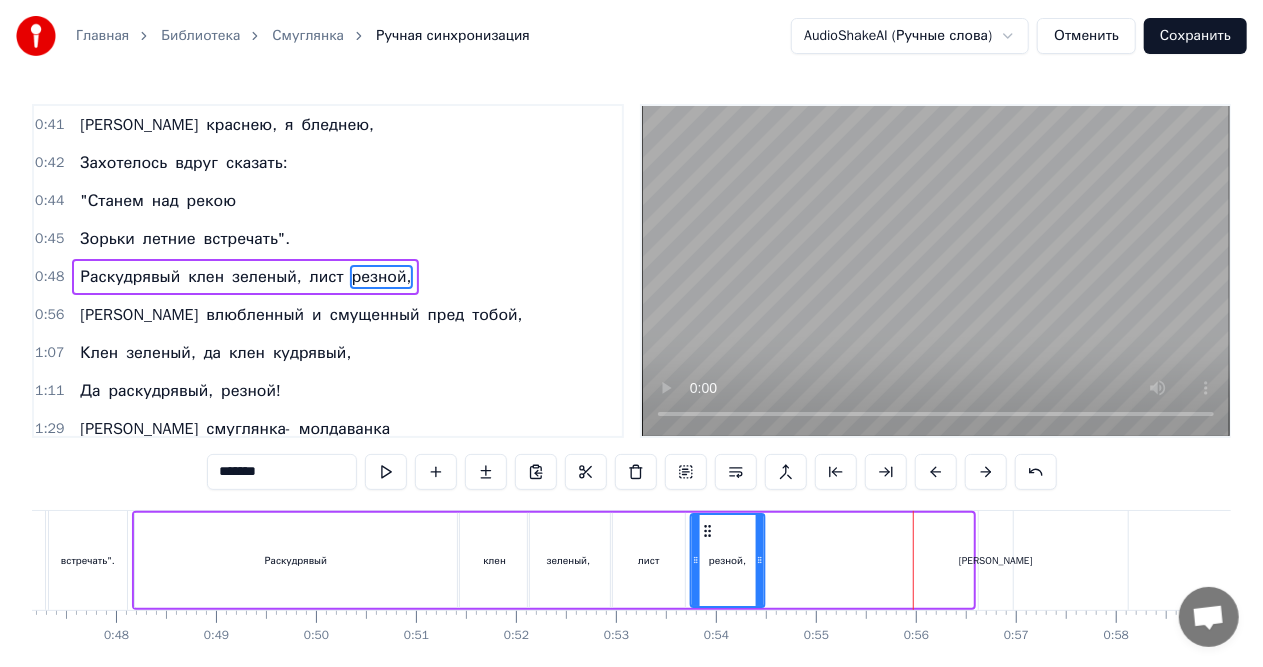 drag, startPoint x: 916, startPoint y: 529, endPoint x: 708, endPoint y: 535, distance: 208.08652 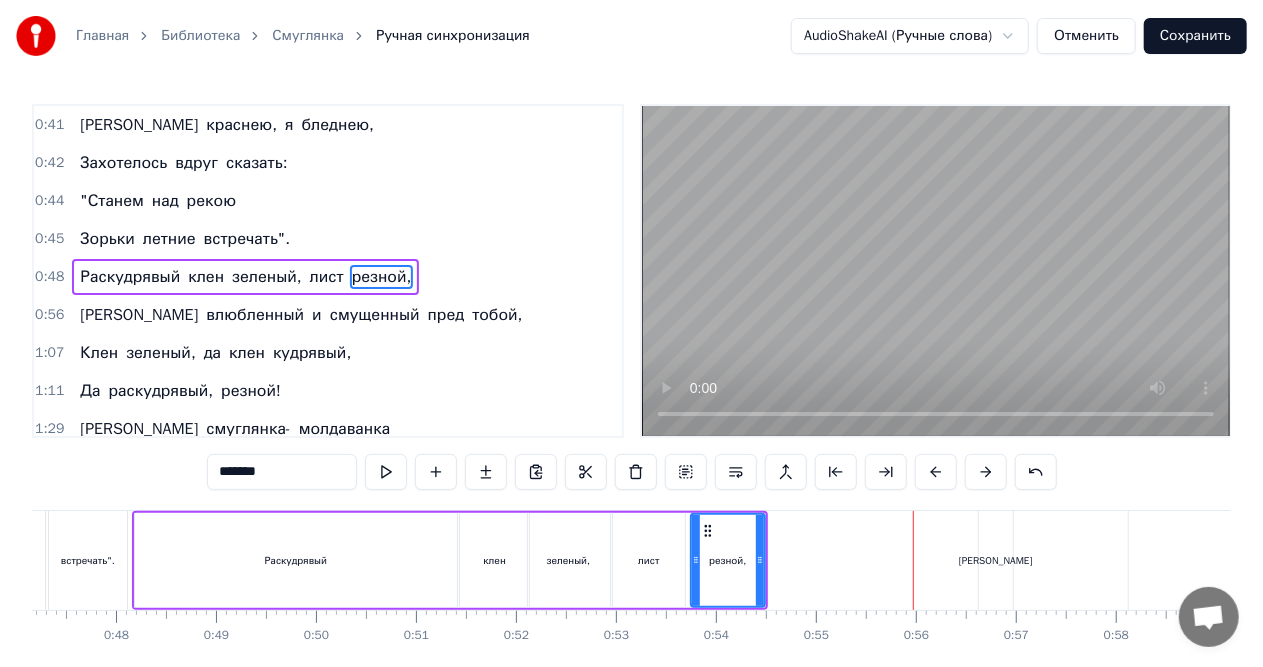 click on "Зорьки летние встречать"." at bounding box center [0, 560] 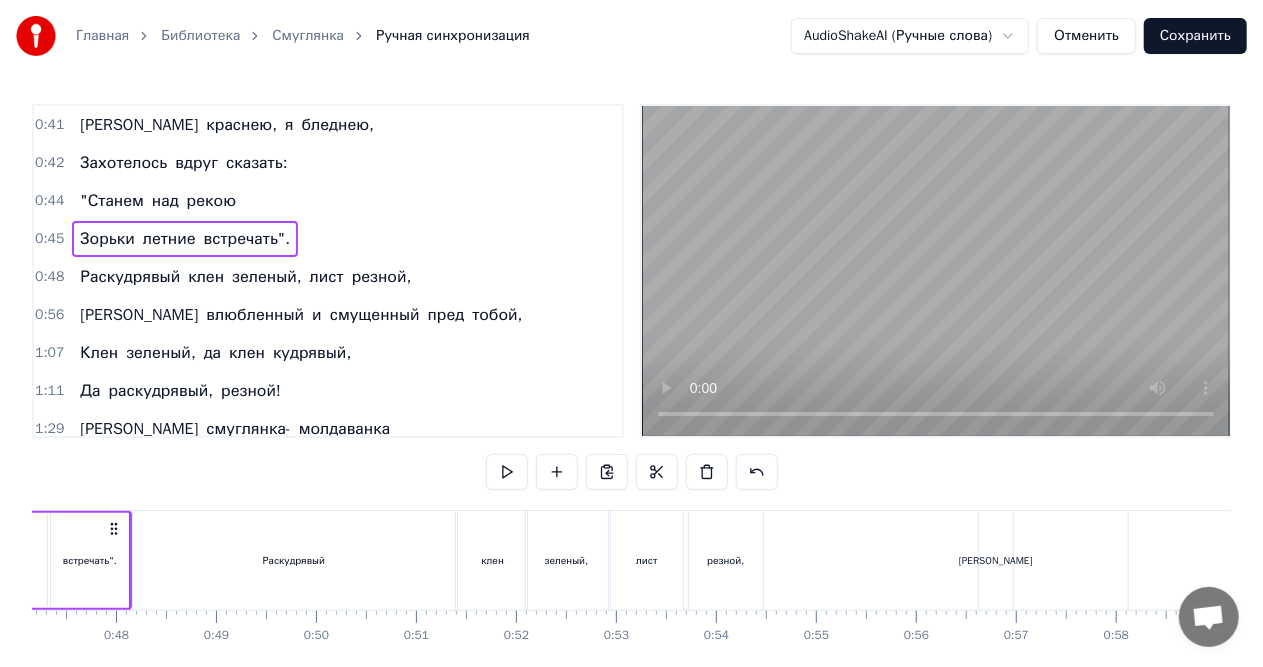scroll, scrollTop: 0, scrollLeft: 4712, axis: horizontal 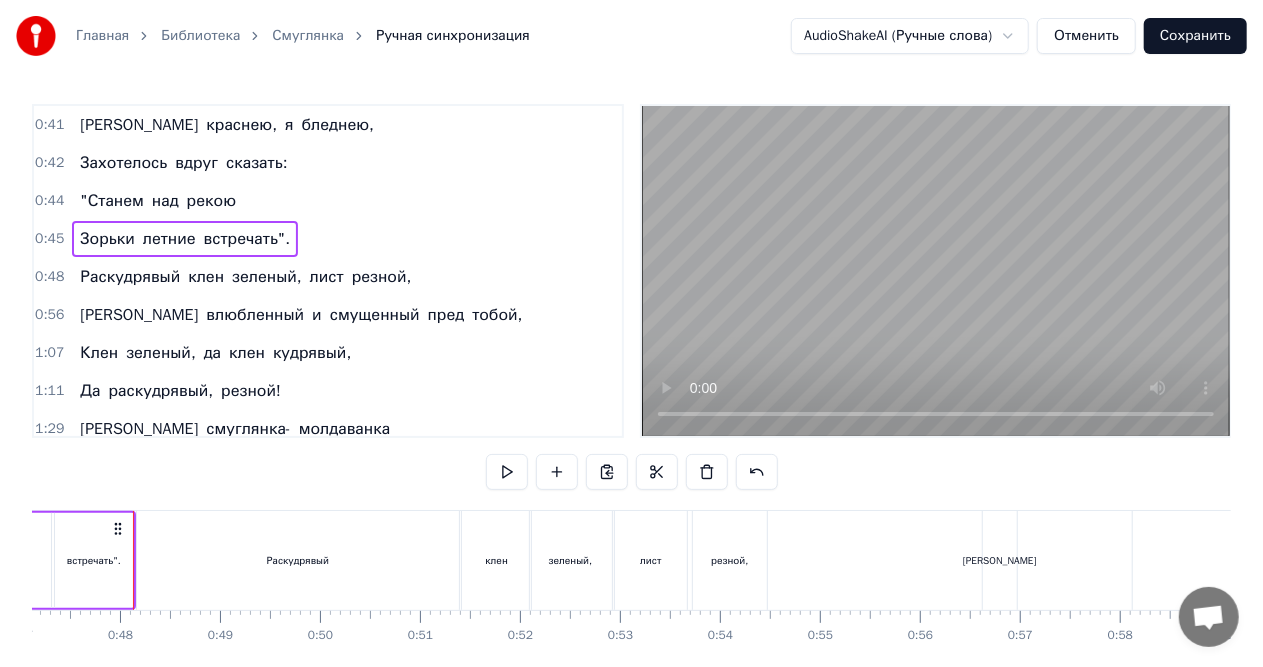 click at bounding box center (936, 271) 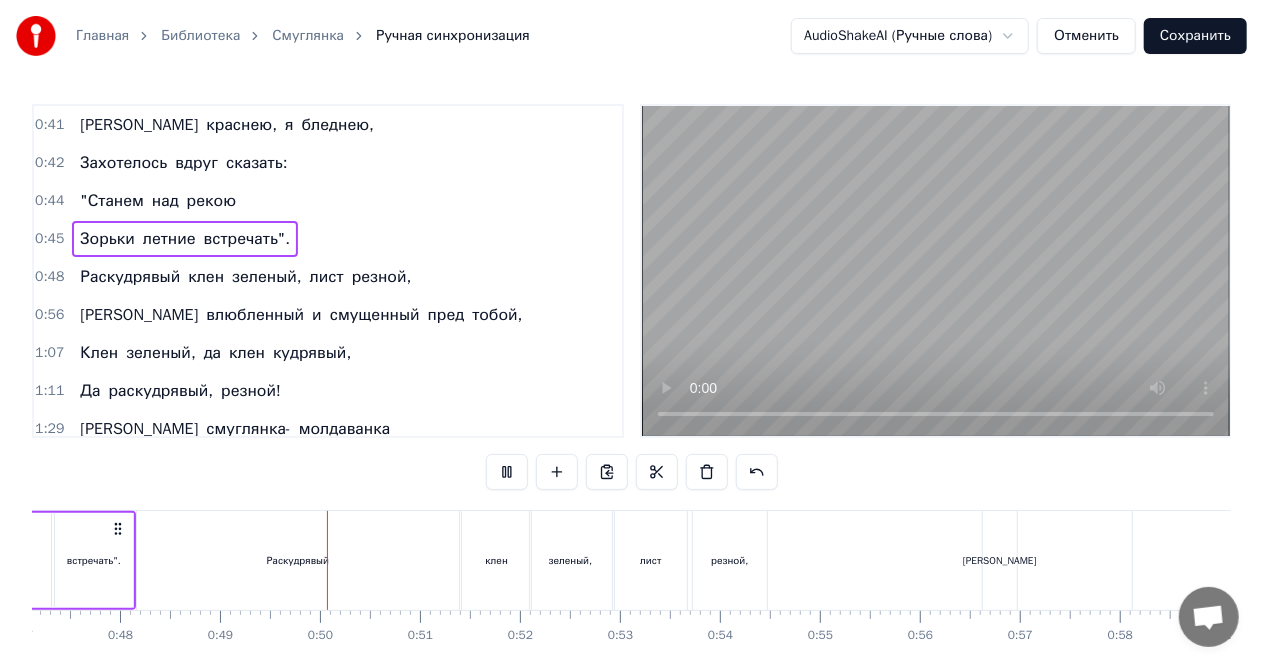 click at bounding box center [936, 271] 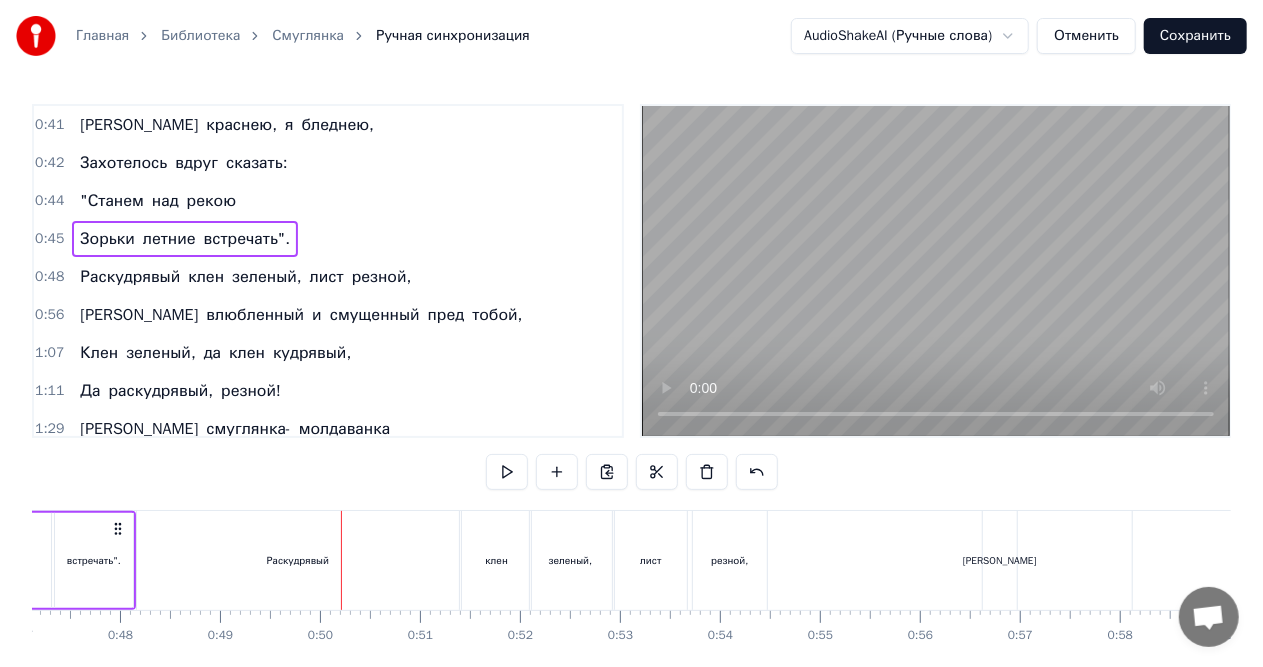 click on "Раскудрявый" at bounding box center (298, 560) 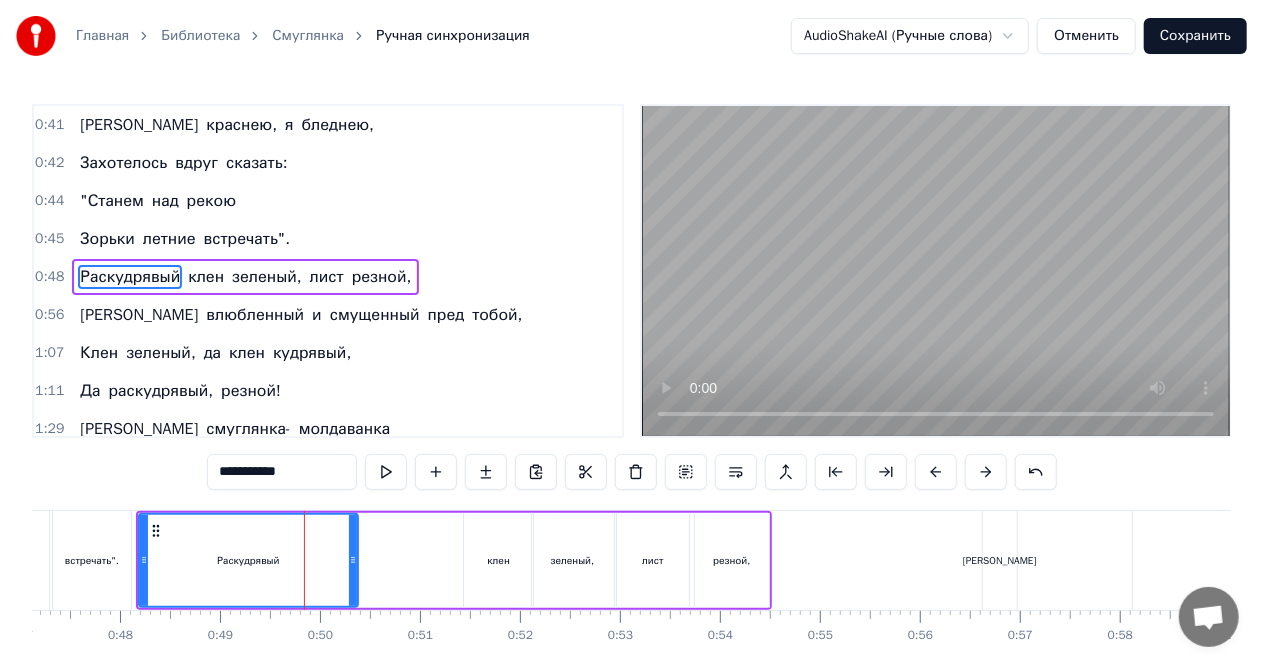 drag, startPoint x: 455, startPoint y: 558, endPoint x: 380, endPoint y: 563, distance: 75.16648 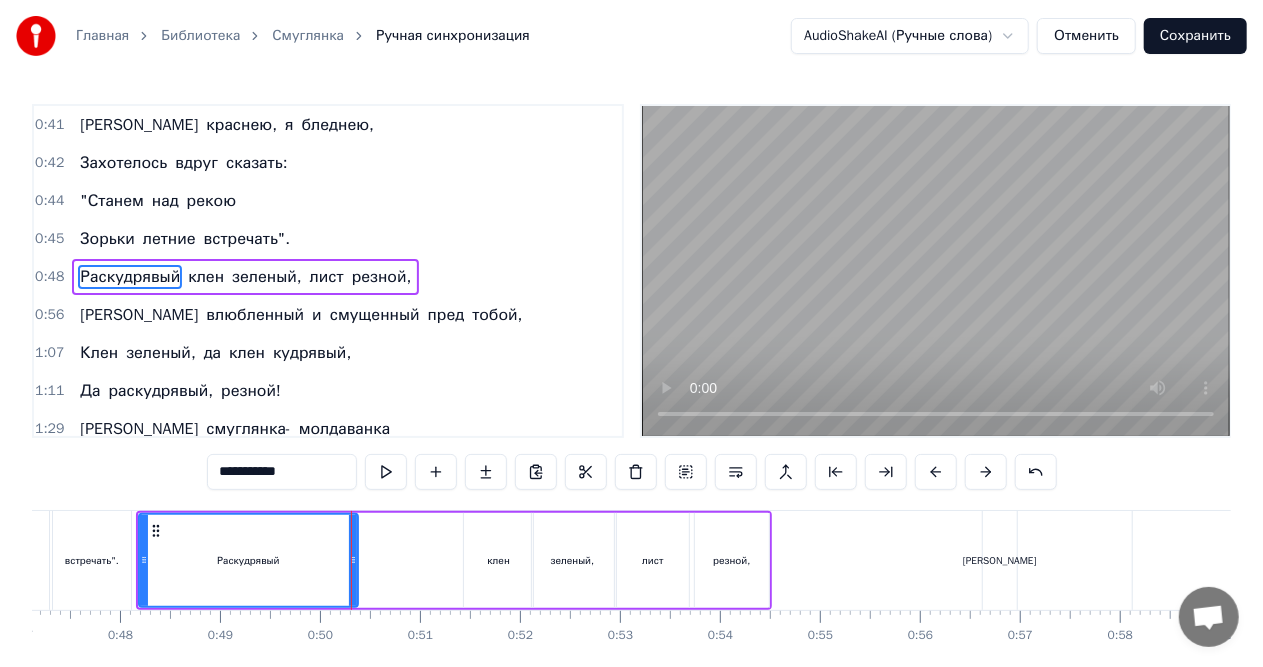click on "клен" at bounding box center [498, 560] 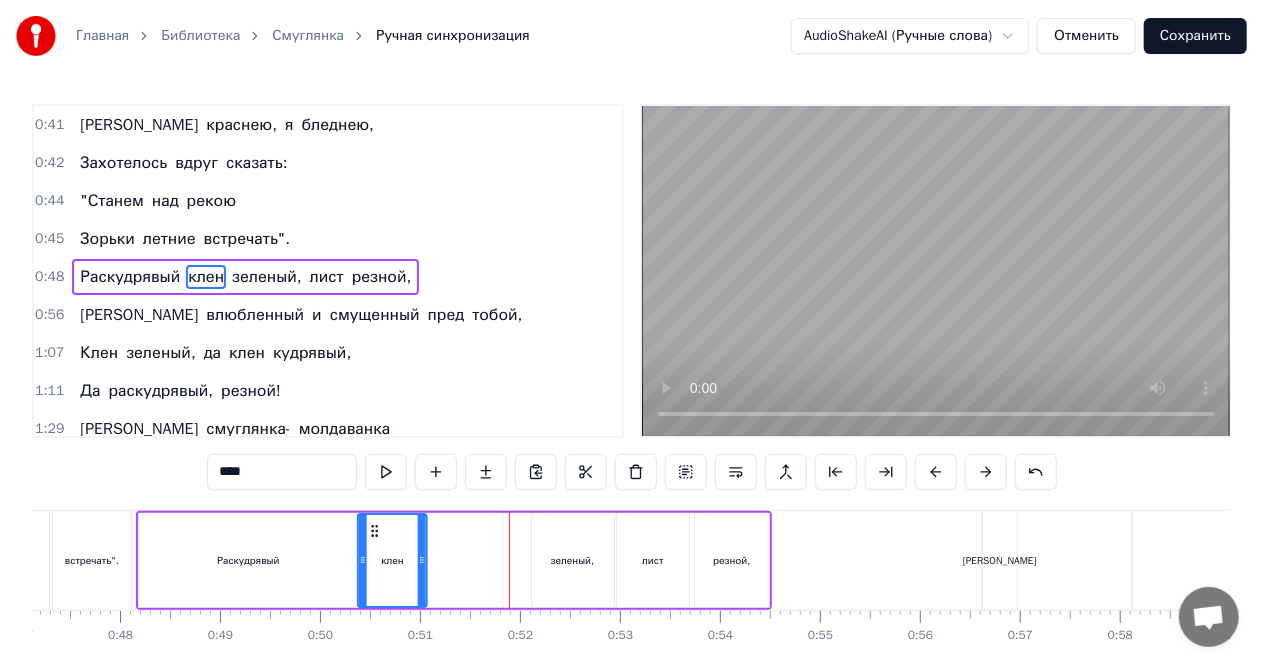 drag, startPoint x: 481, startPoint y: 530, endPoint x: 375, endPoint y: 538, distance: 106.30146 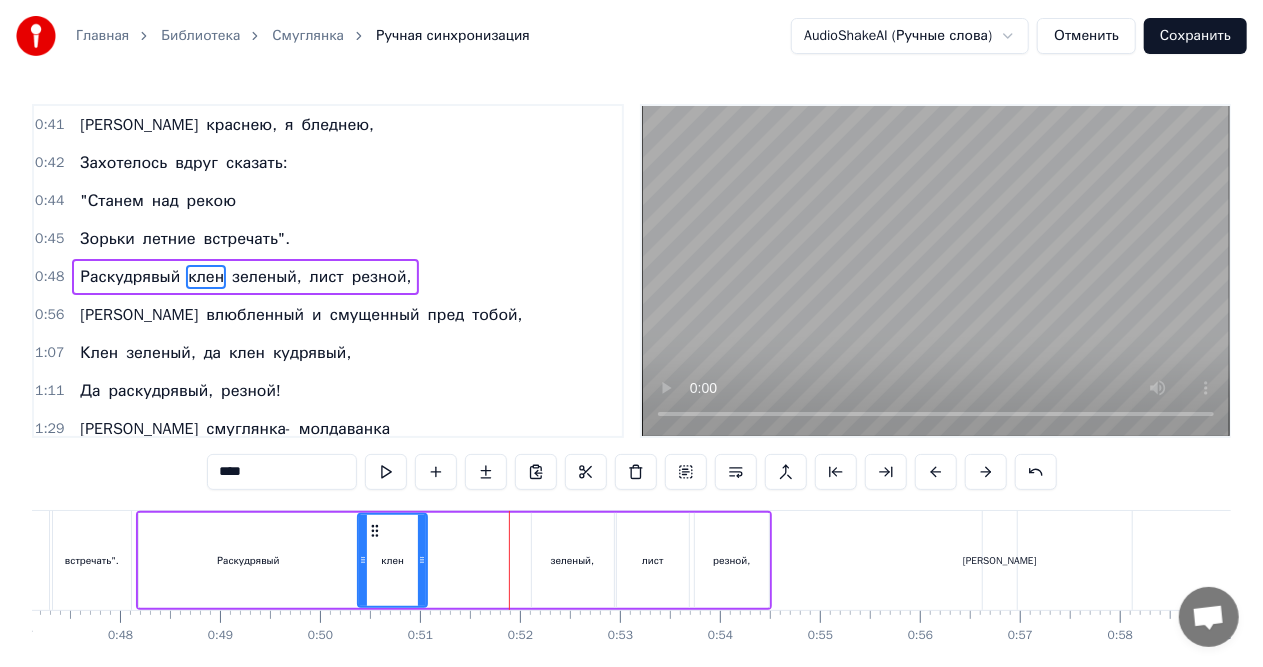 click on "зеленый," at bounding box center [573, 560] 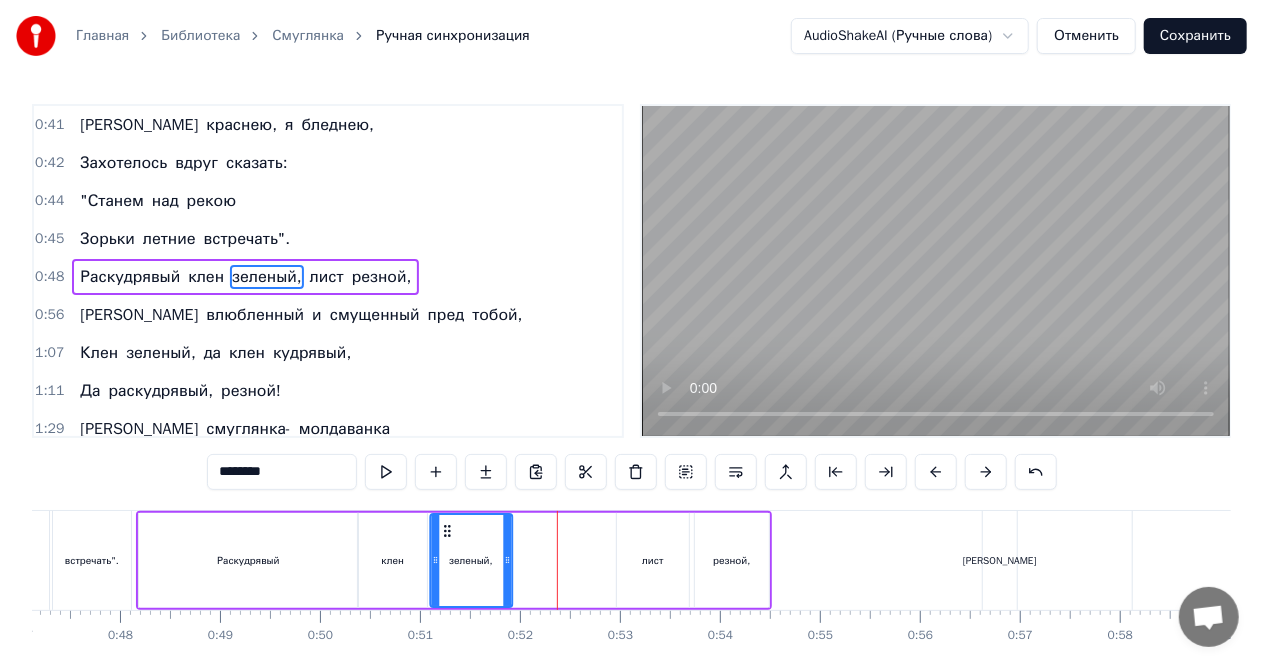 drag, startPoint x: 548, startPoint y: 534, endPoint x: 446, endPoint y: 536, distance: 102.01961 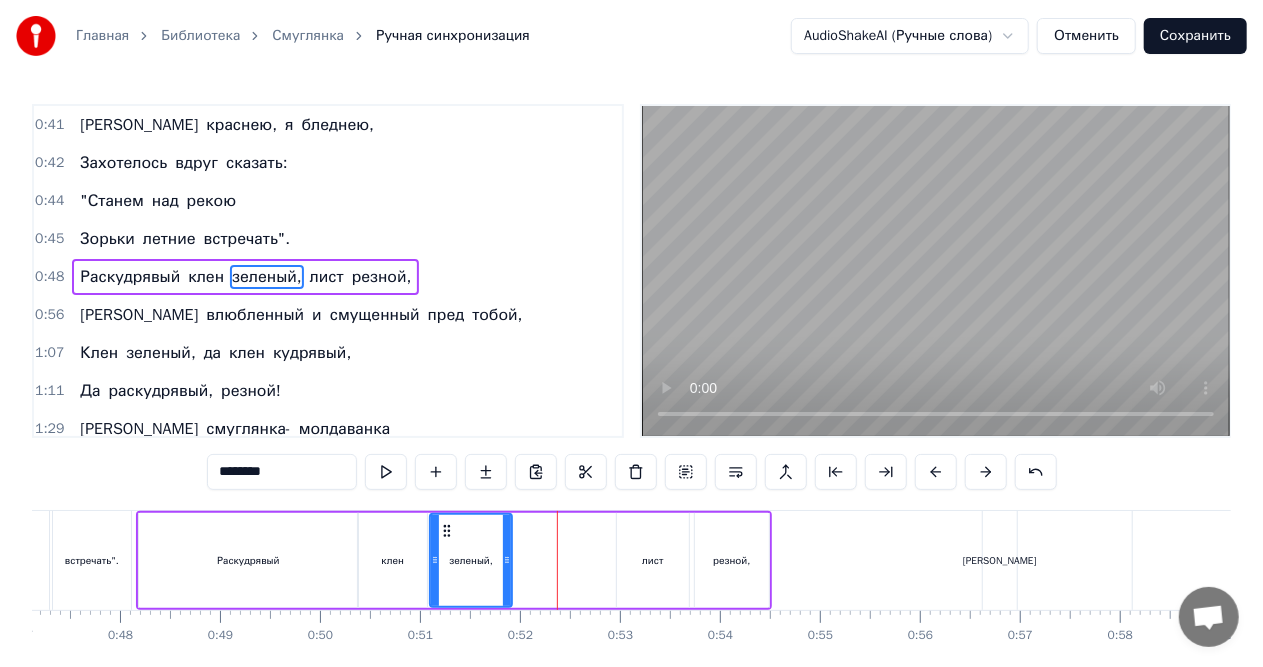 click on "лист" at bounding box center (653, 560) 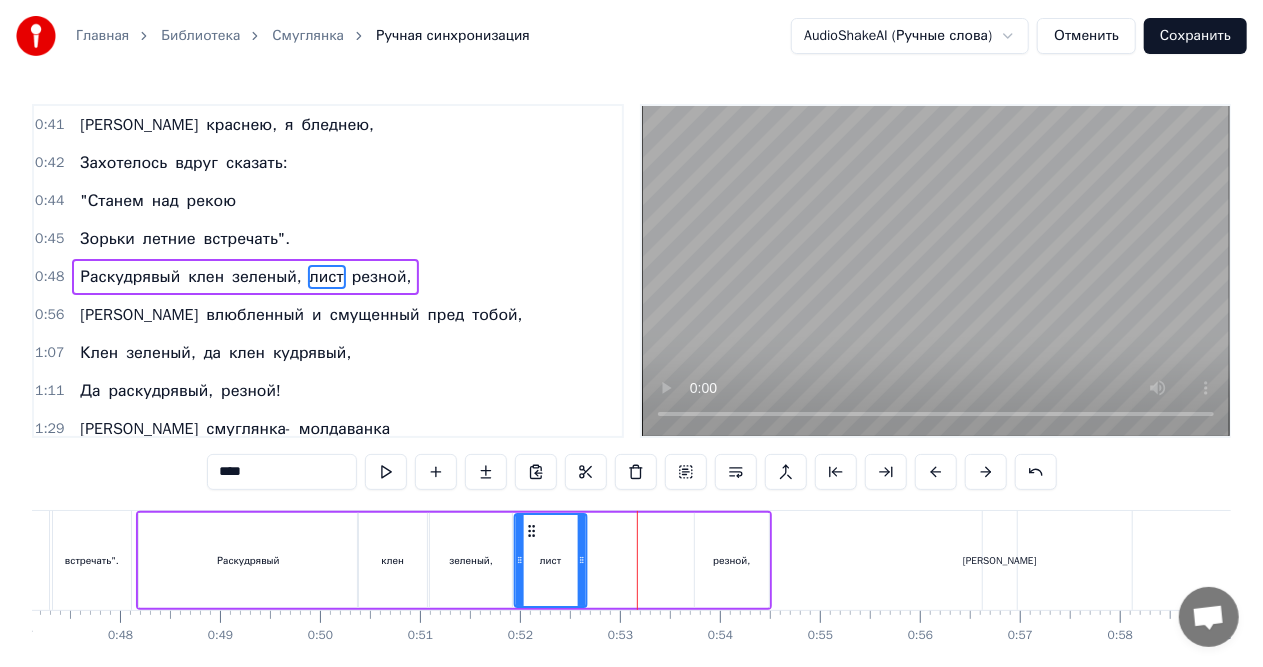 drag, startPoint x: 630, startPoint y: 528, endPoint x: 528, endPoint y: 540, distance: 102.70345 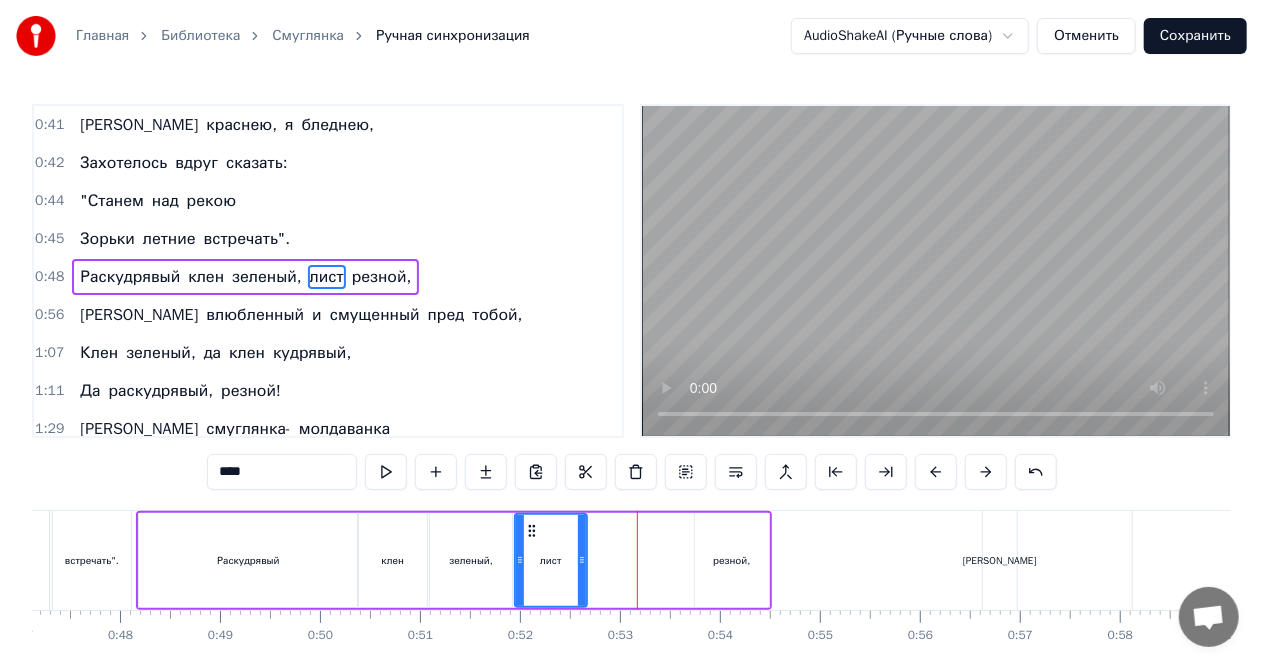 click on "резной," at bounding box center [732, 560] 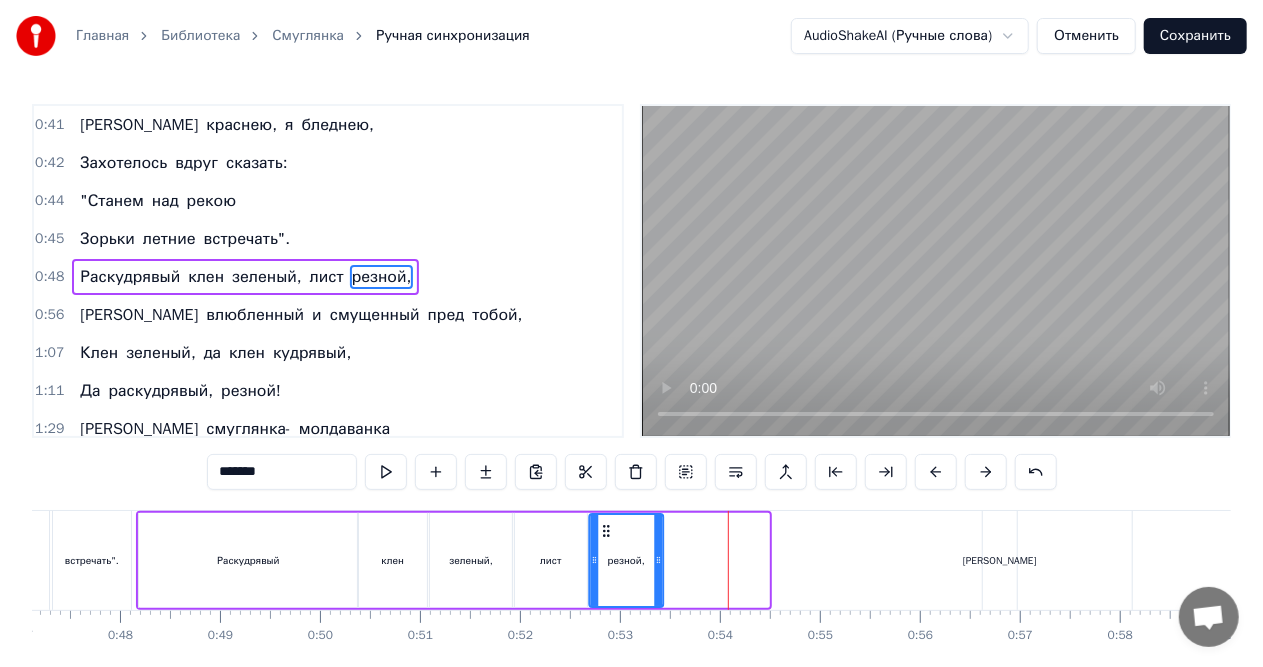 drag, startPoint x: 711, startPoint y: 532, endPoint x: 606, endPoint y: 536, distance: 105.076164 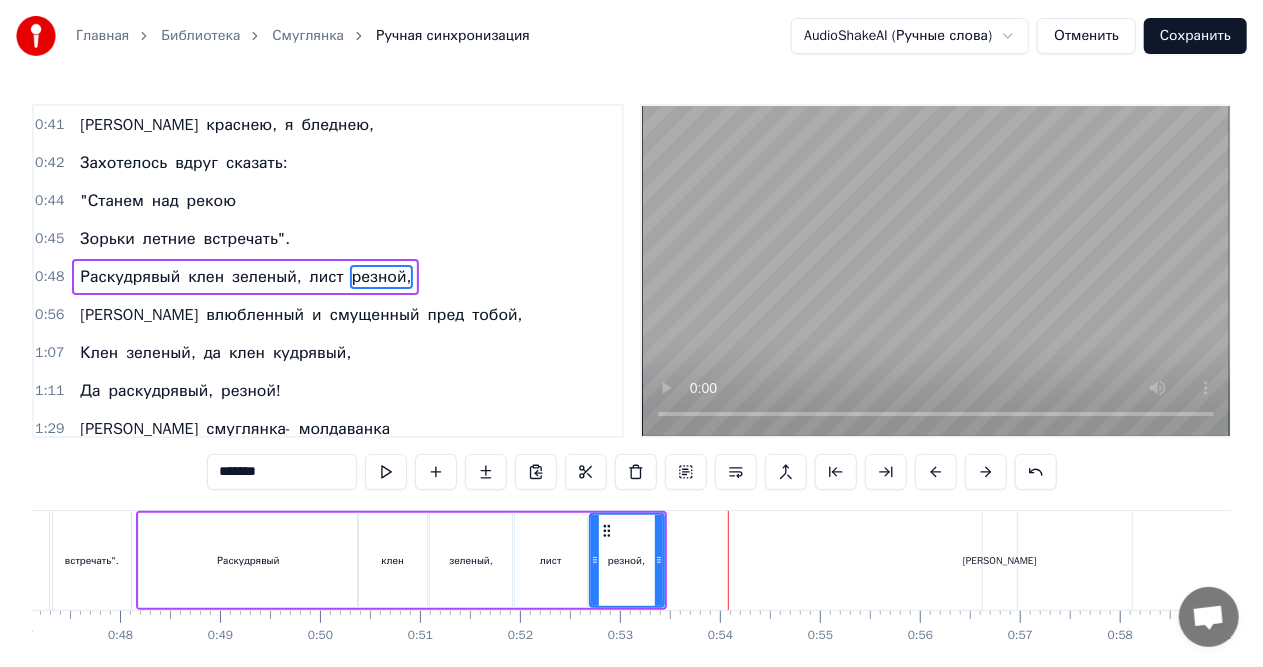 click on "Зорьки летние встречать"." at bounding box center (4, 560) 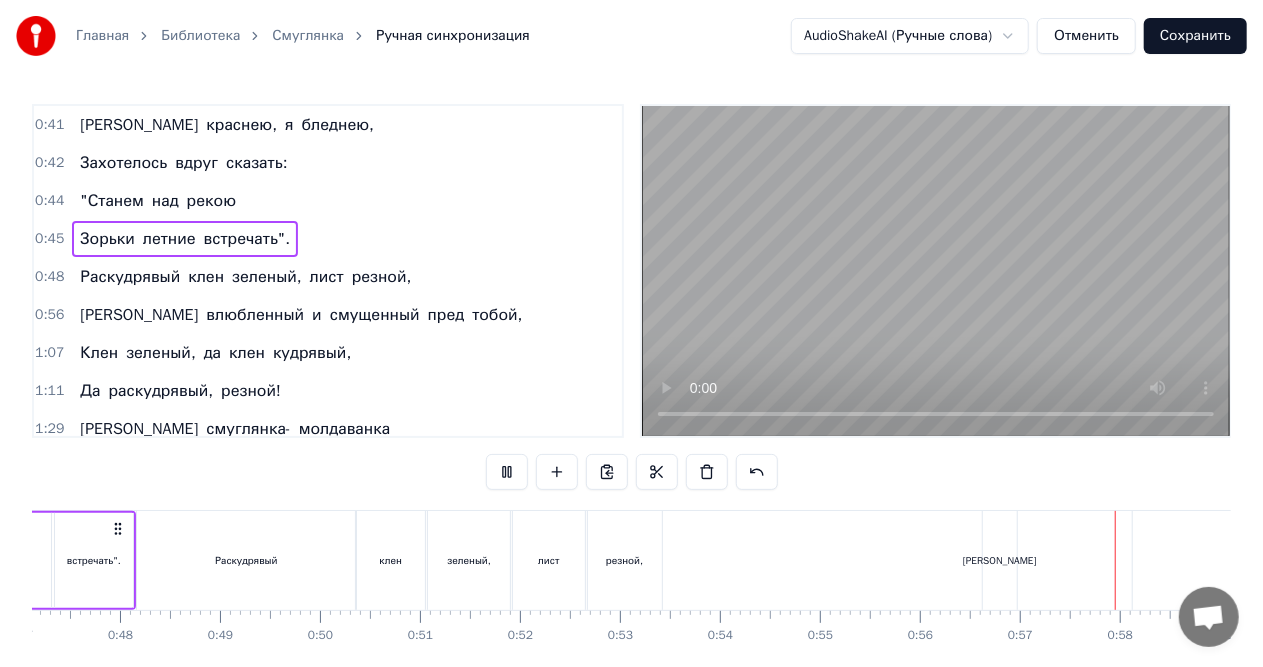click at bounding box center [936, 271] 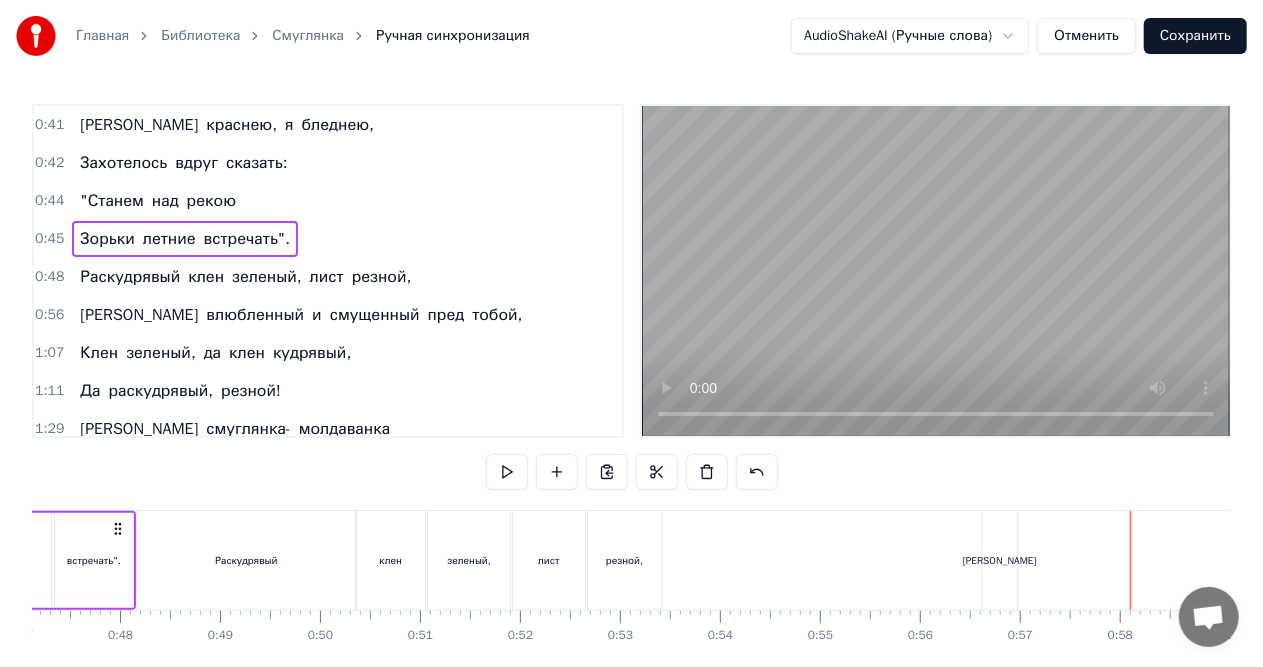 click on "[PERSON_NAME]" at bounding box center [1000, 560] 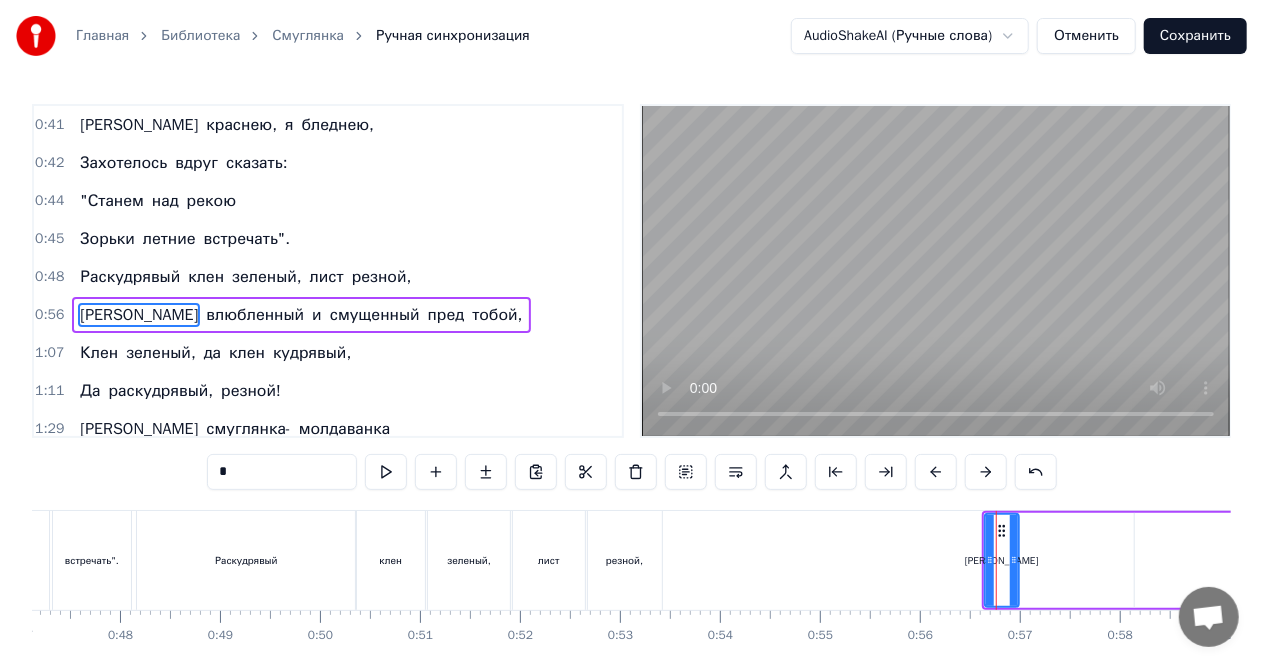 scroll, scrollTop: 190, scrollLeft: 0, axis: vertical 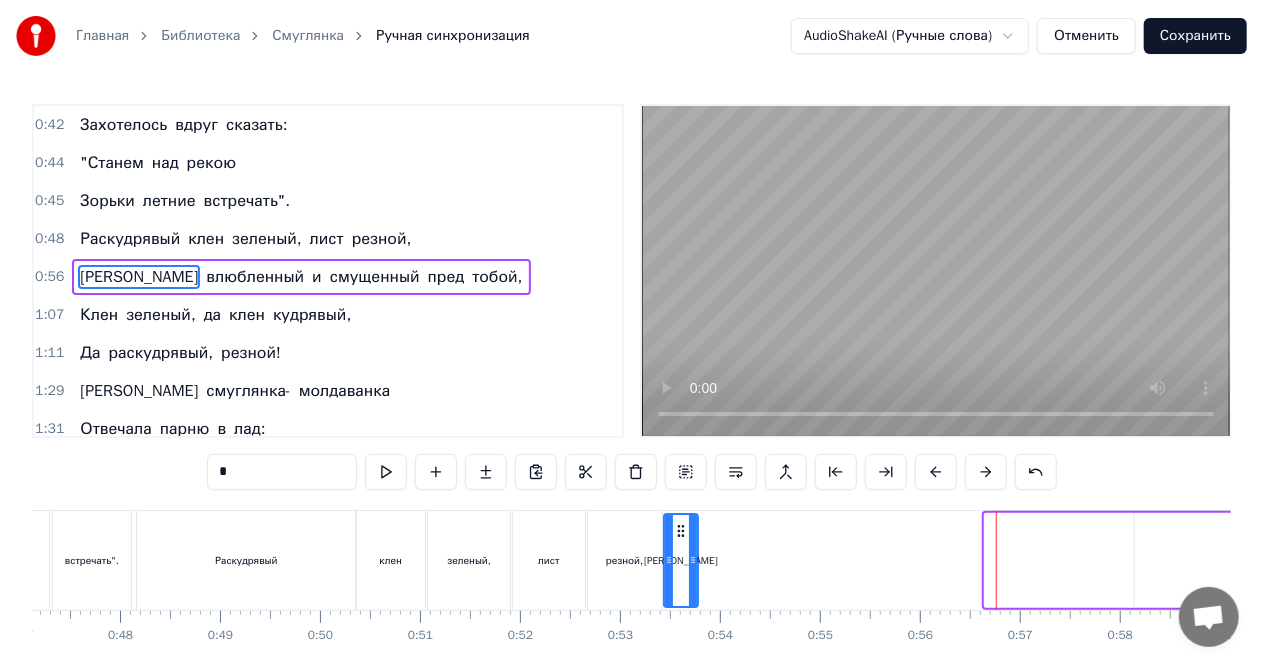 drag, startPoint x: 1001, startPoint y: 529, endPoint x: 675, endPoint y: 534, distance: 326.03833 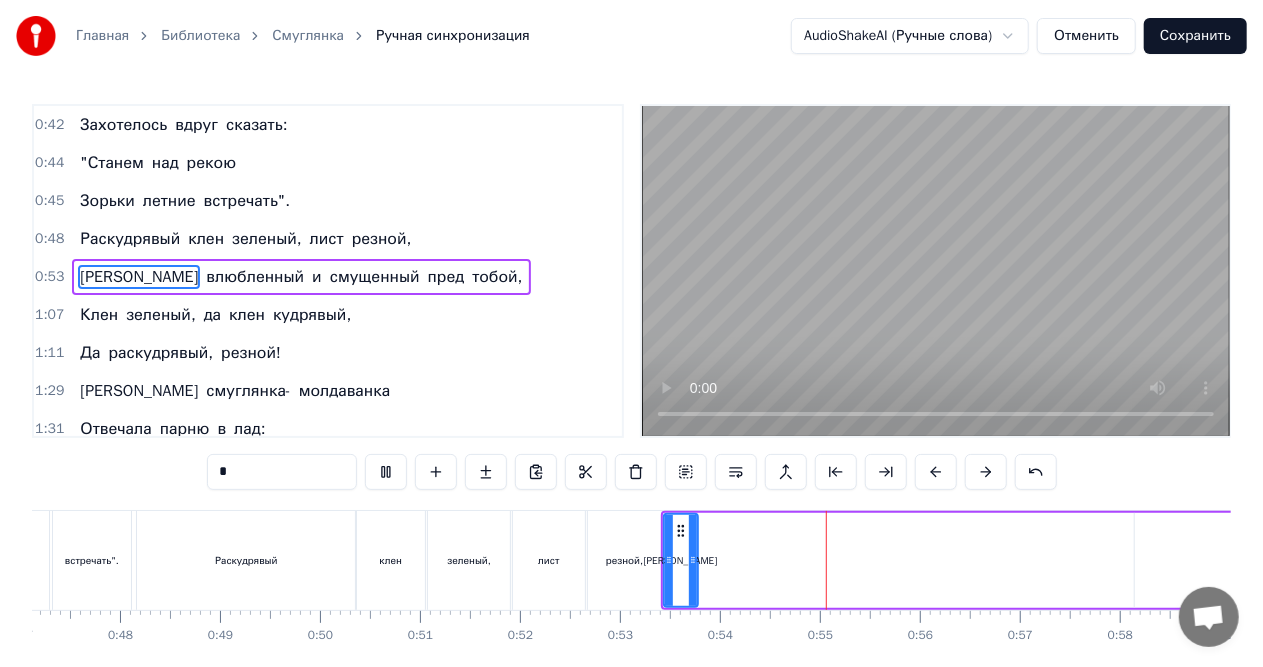 click at bounding box center (936, 271) 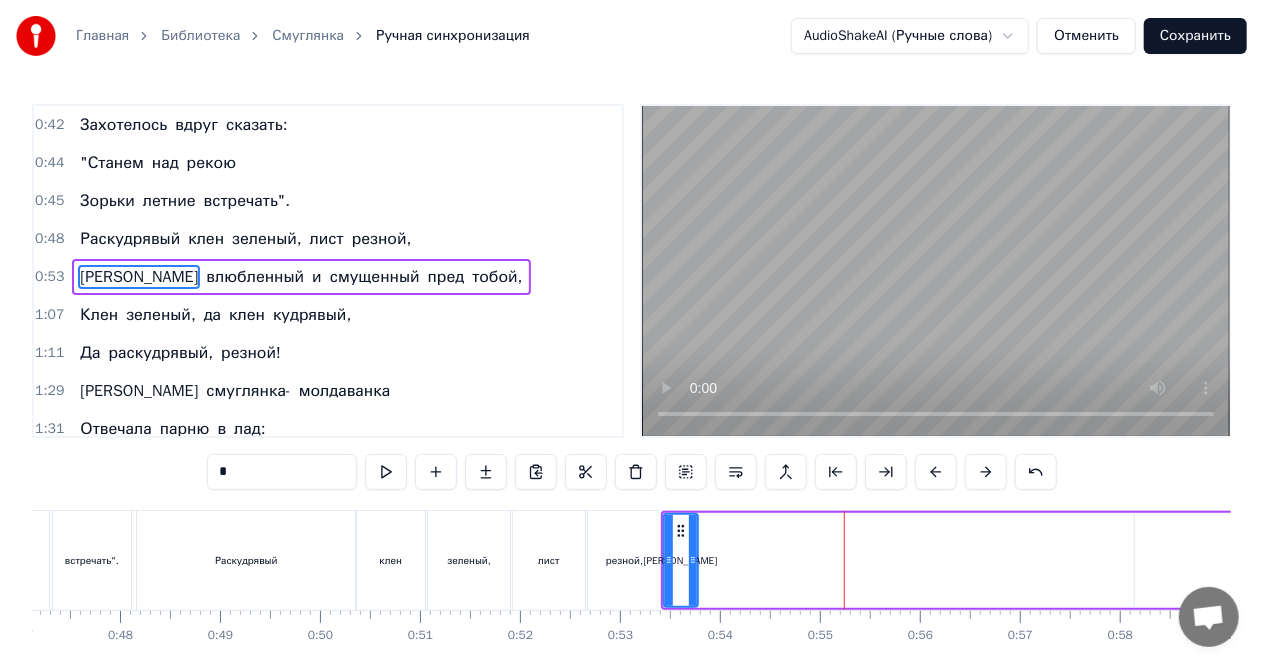 click on "резной," at bounding box center [625, 560] 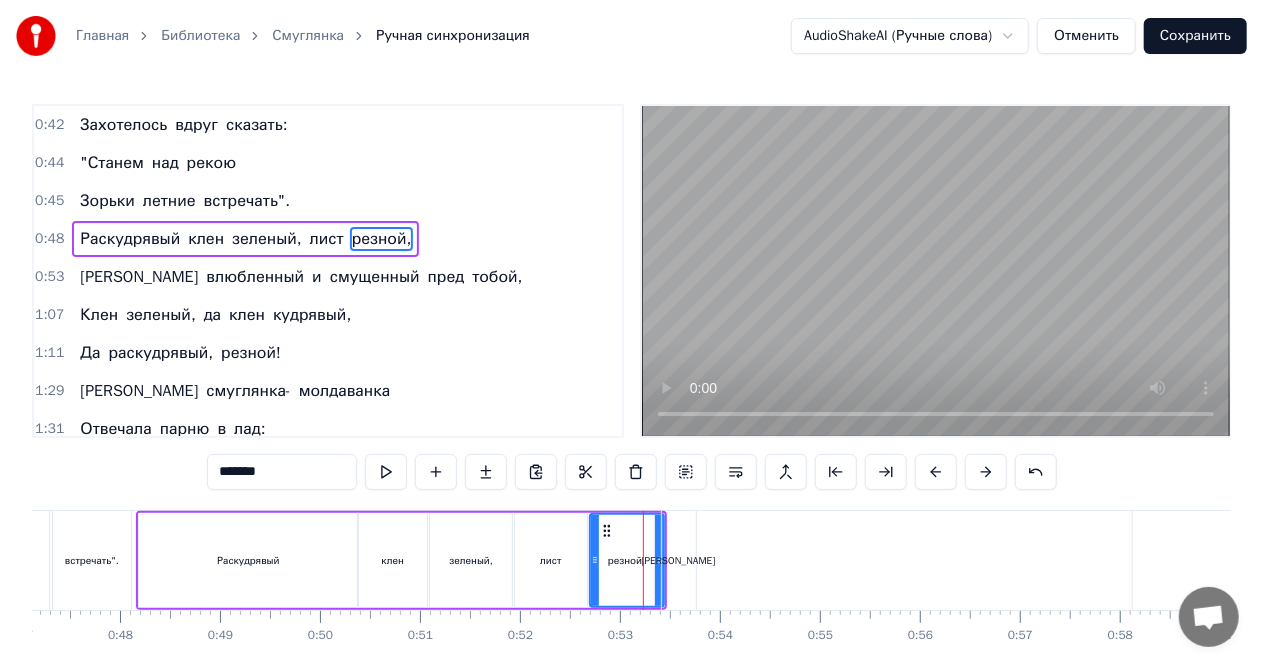 scroll, scrollTop: 152, scrollLeft: 0, axis: vertical 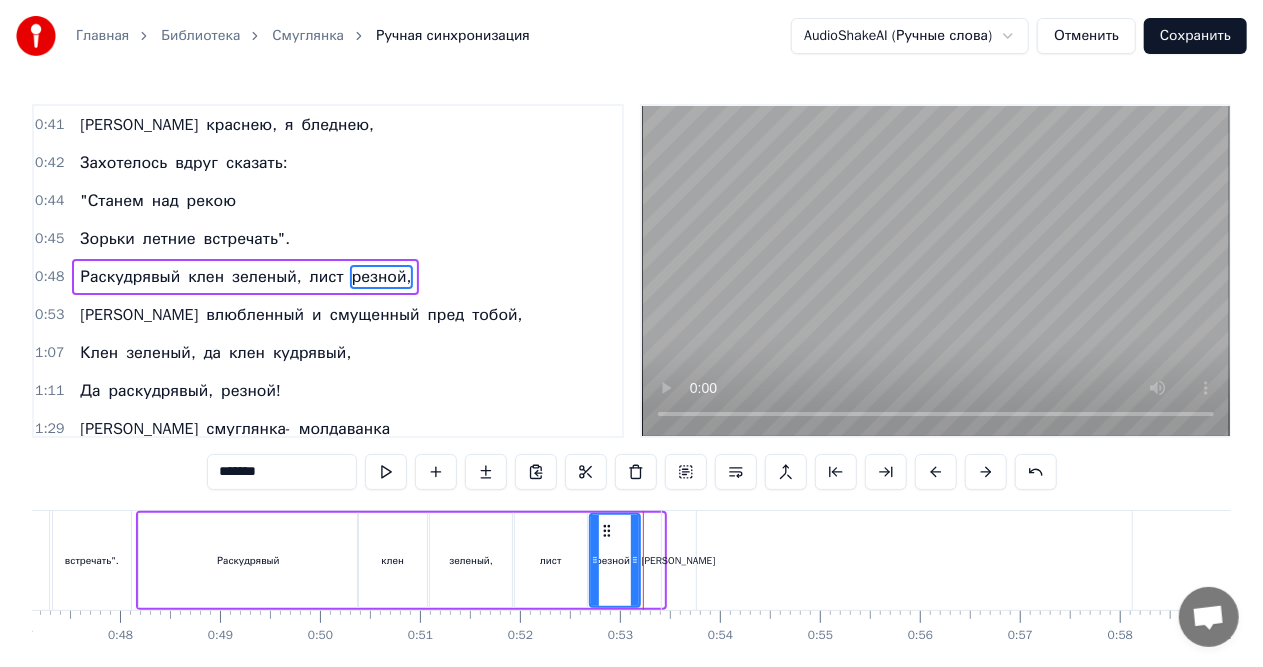 drag, startPoint x: 656, startPoint y: 557, endPoint x: 632, endPoint y: 560, distance: 24.186773 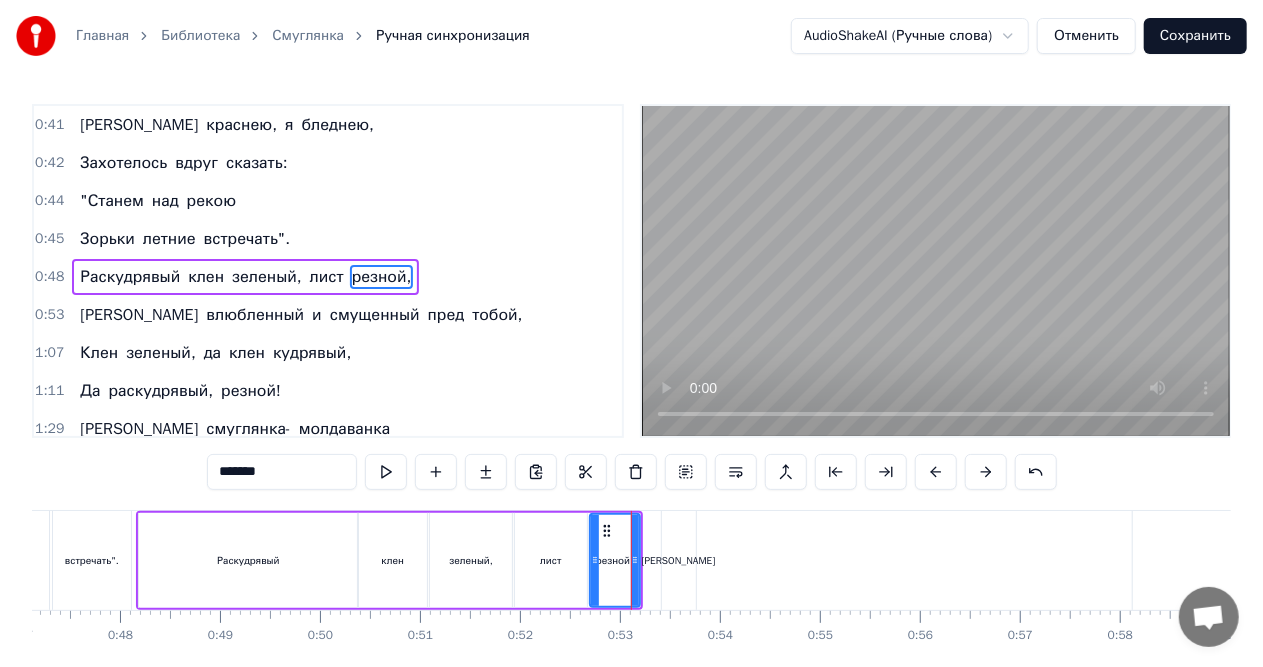 click on "лист" at bounding box center (551, 560) 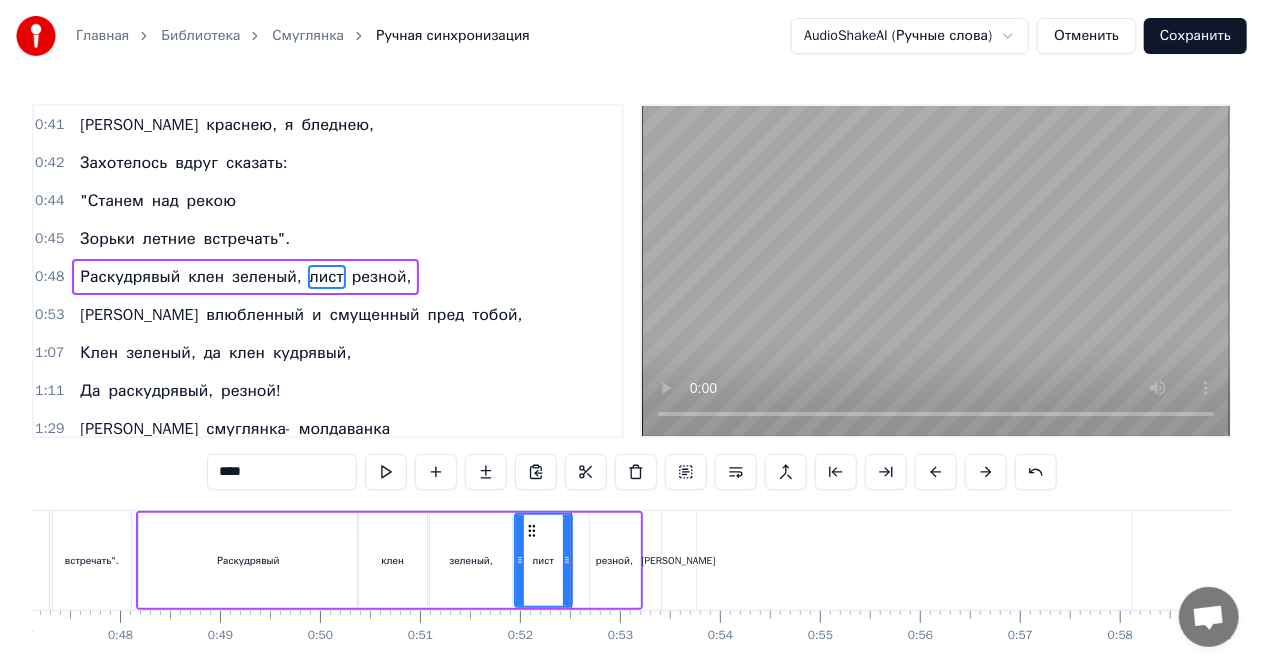drag, startPoint x: 582, startPoint y: 561, endPoint x: 546, endPoint y: 566, distance: 36.345562 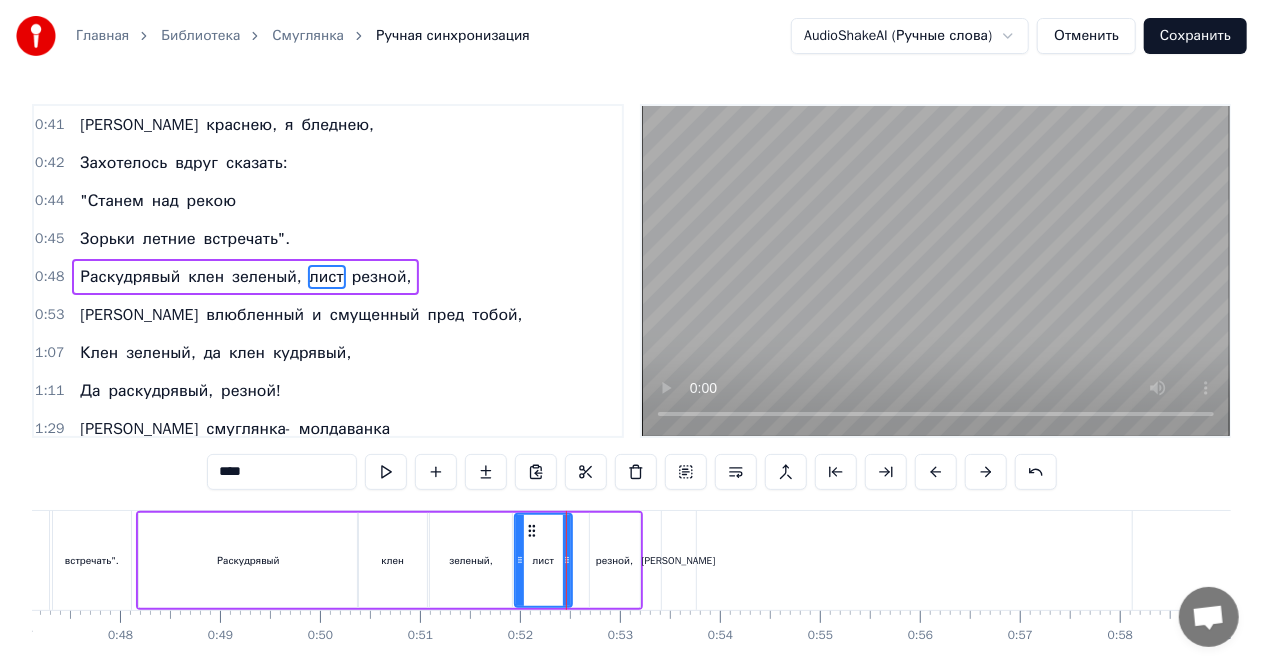 click on "зеленый," at bounding box center [471, 560] 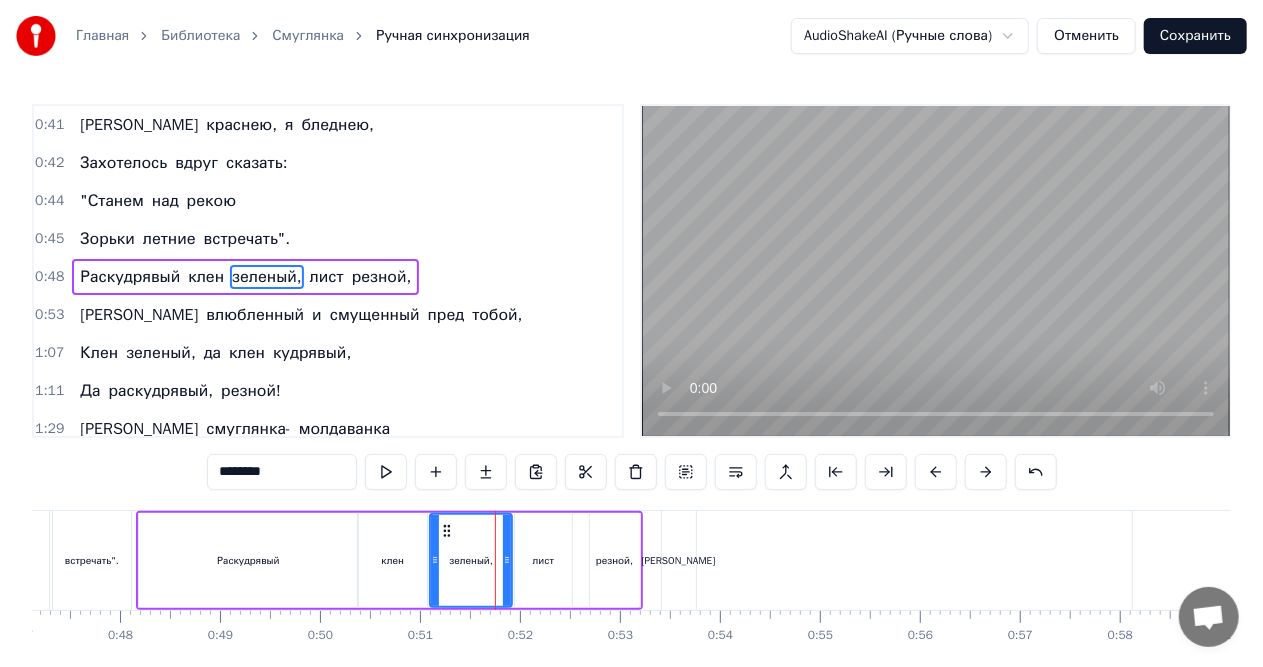 click 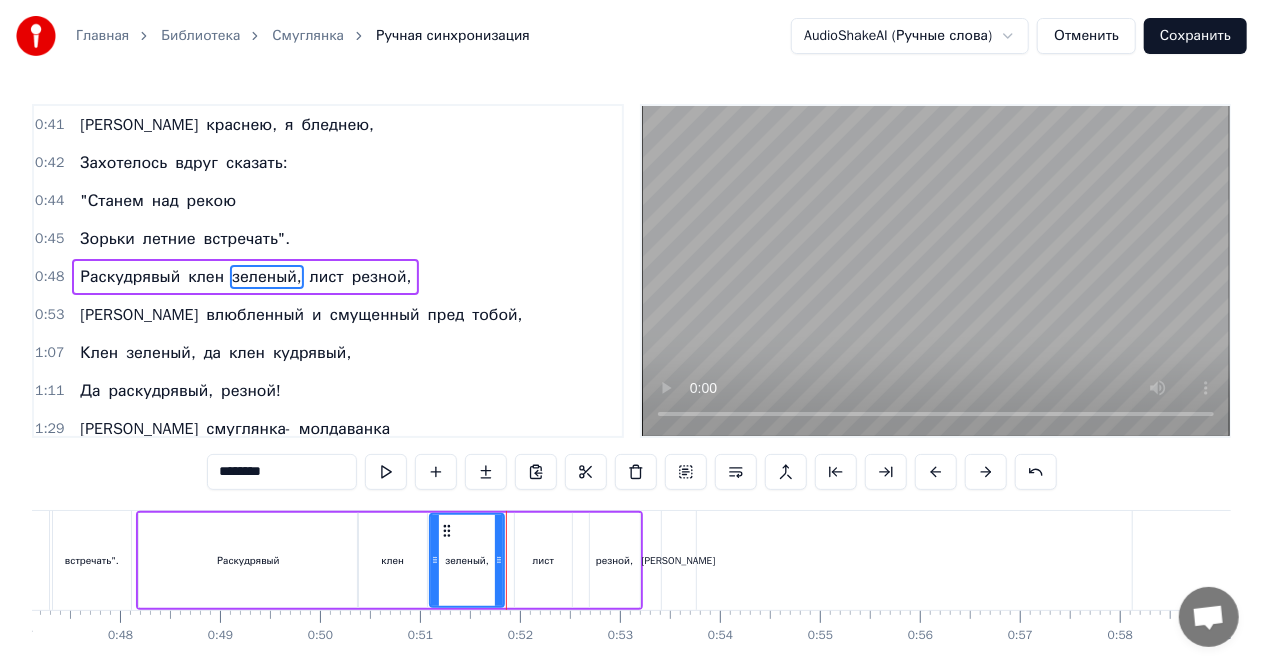 click 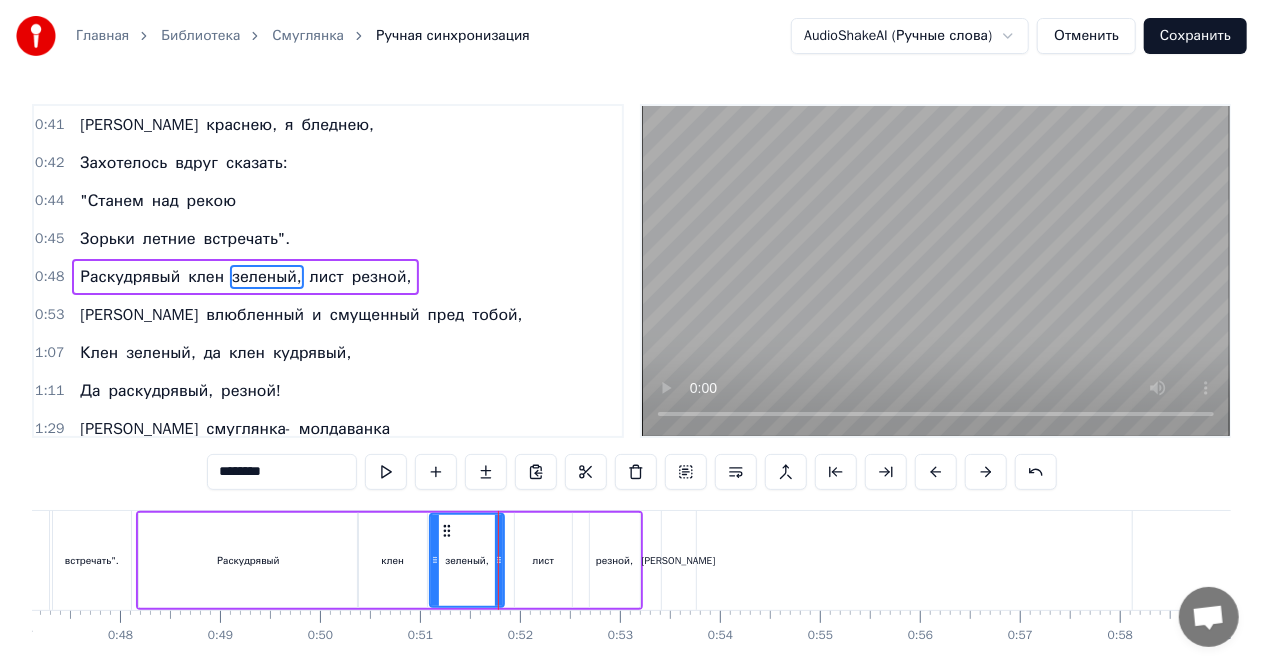 click on "клен" at bounding box center (392, 560) 